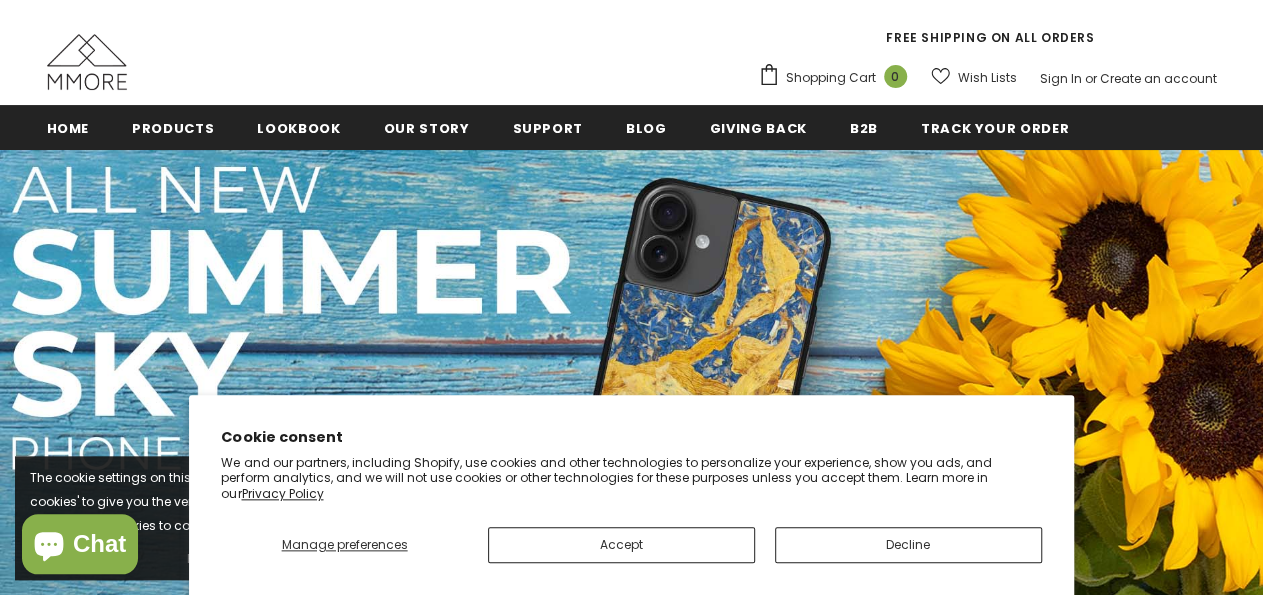 scroll, scrollTop: 168, scrollLeft: 0, axis: vertical 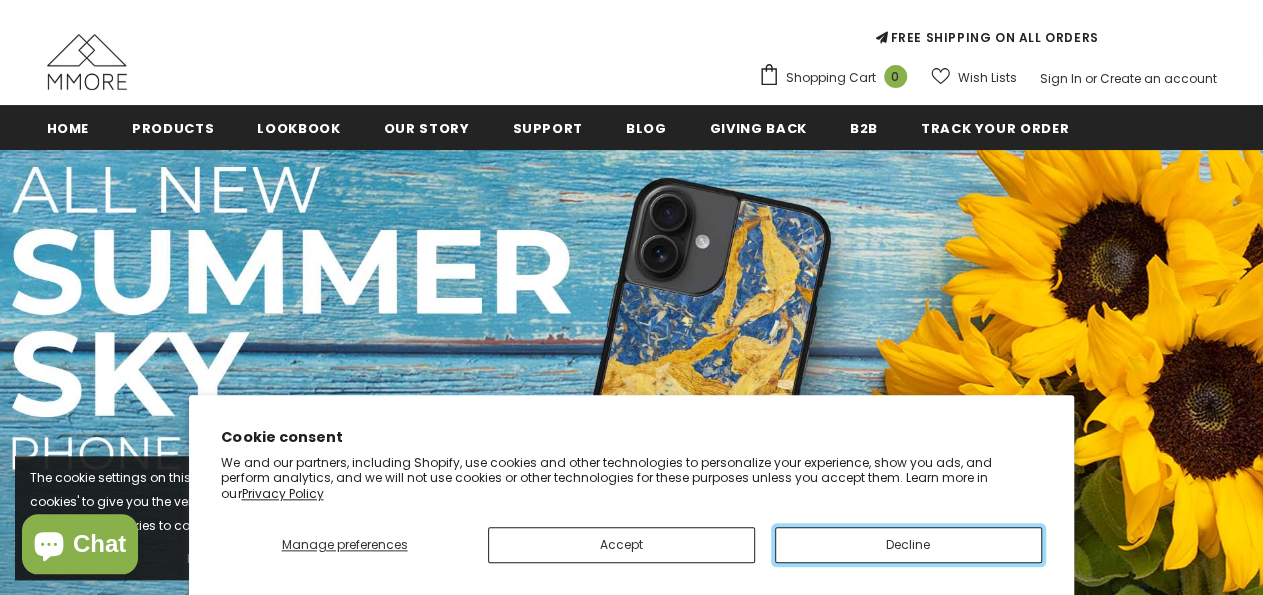 click on "Decline" at bounding box center (908, 545) 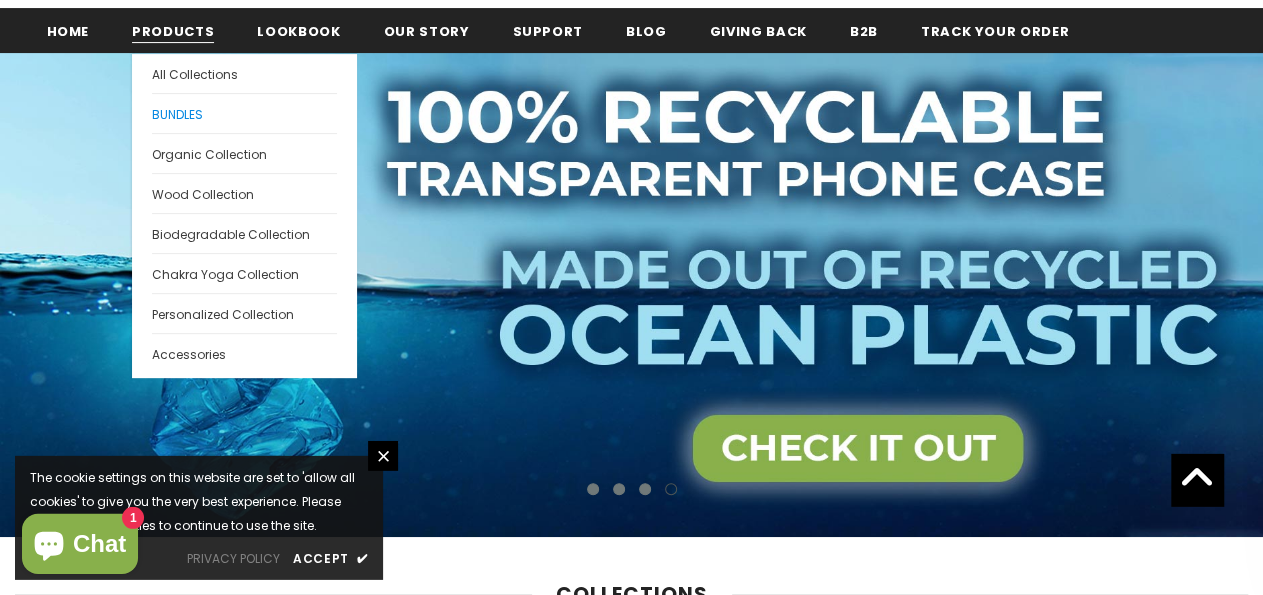 scroll, scrollTop: 280, scrollLeft: 0, axis: vertical 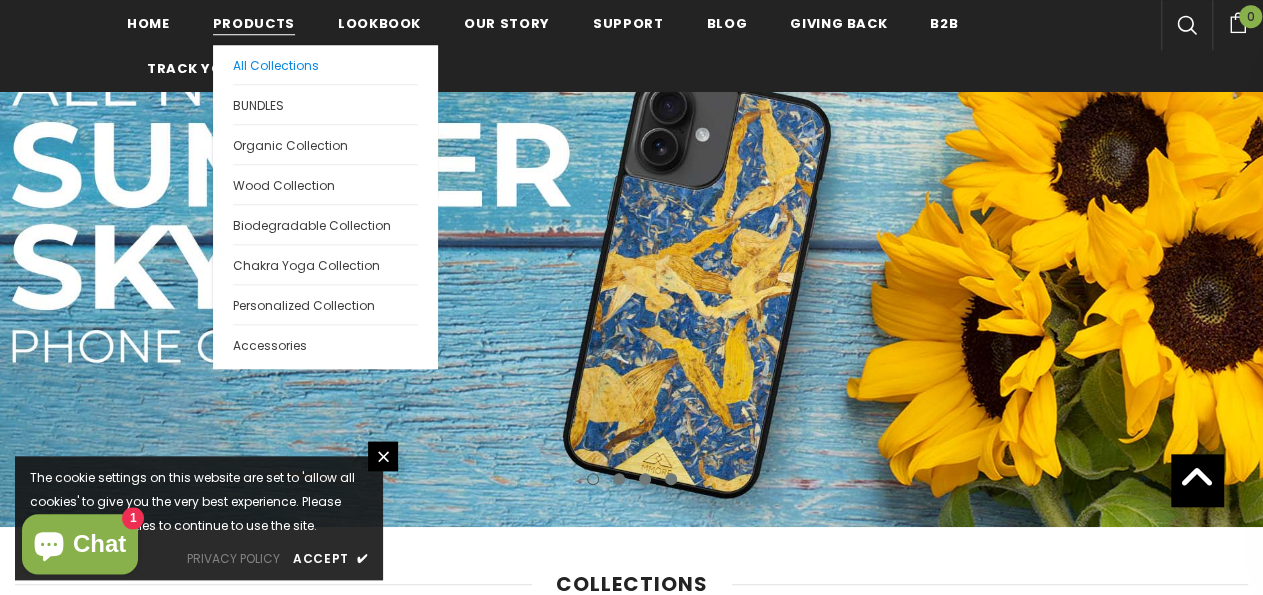click on "All Collections" at bounding box center [276, 65] 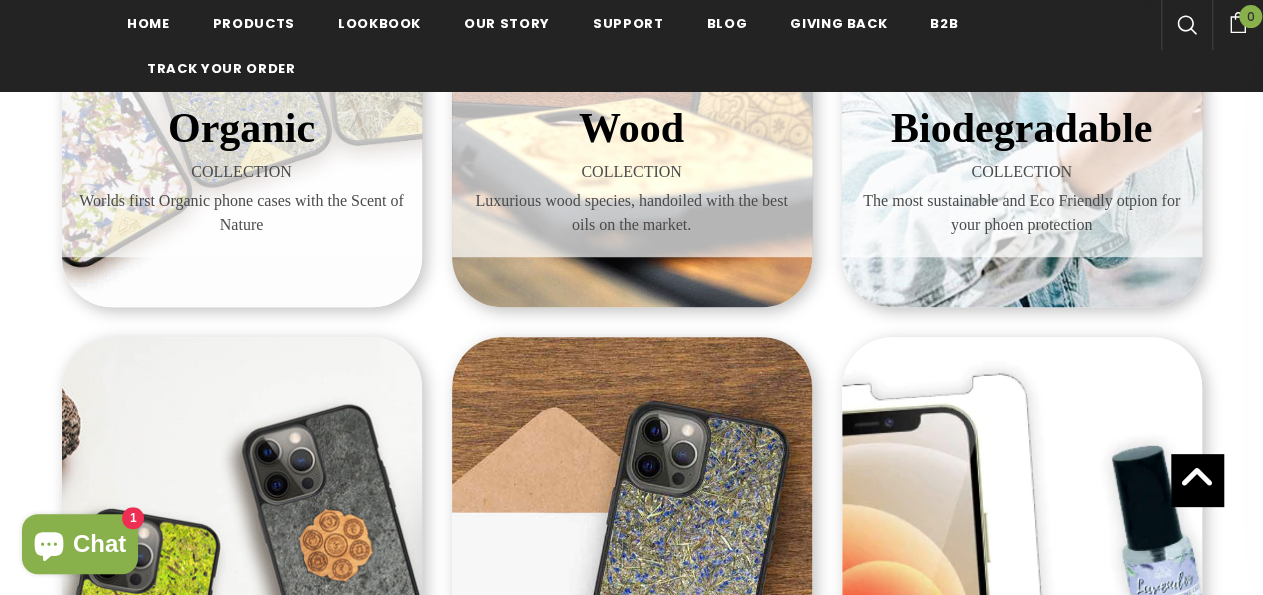scroll, scrollTop: 642, scrollLeft: 0, axis: vertical 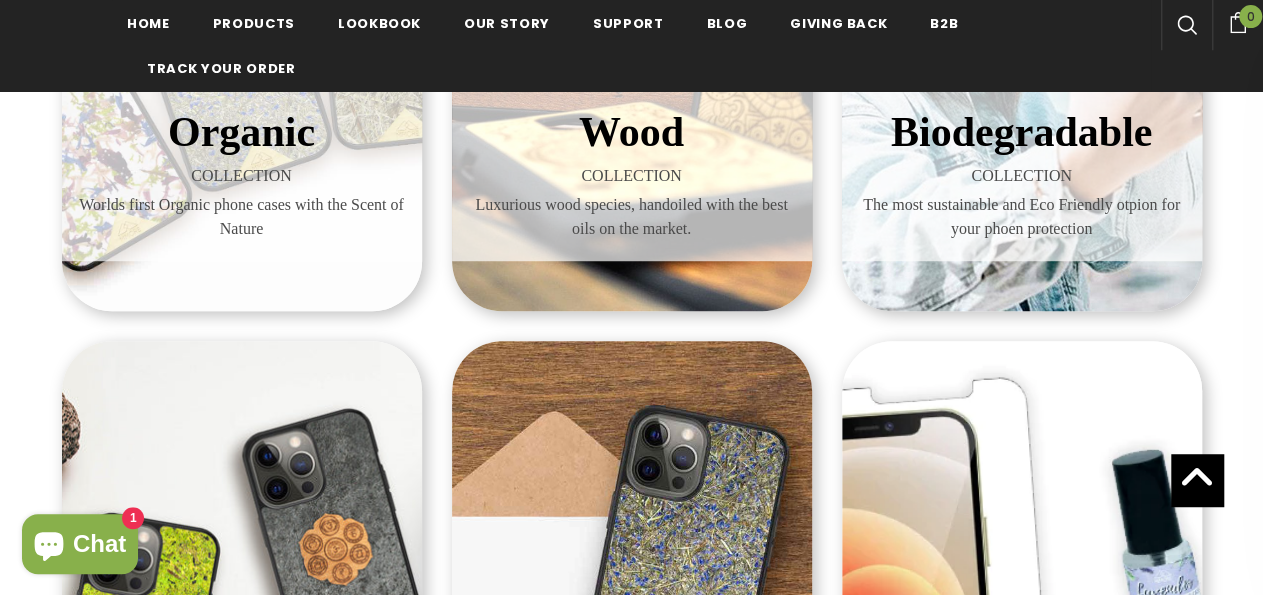 click on "COLLECTION" at bounding box center (1022, 176) 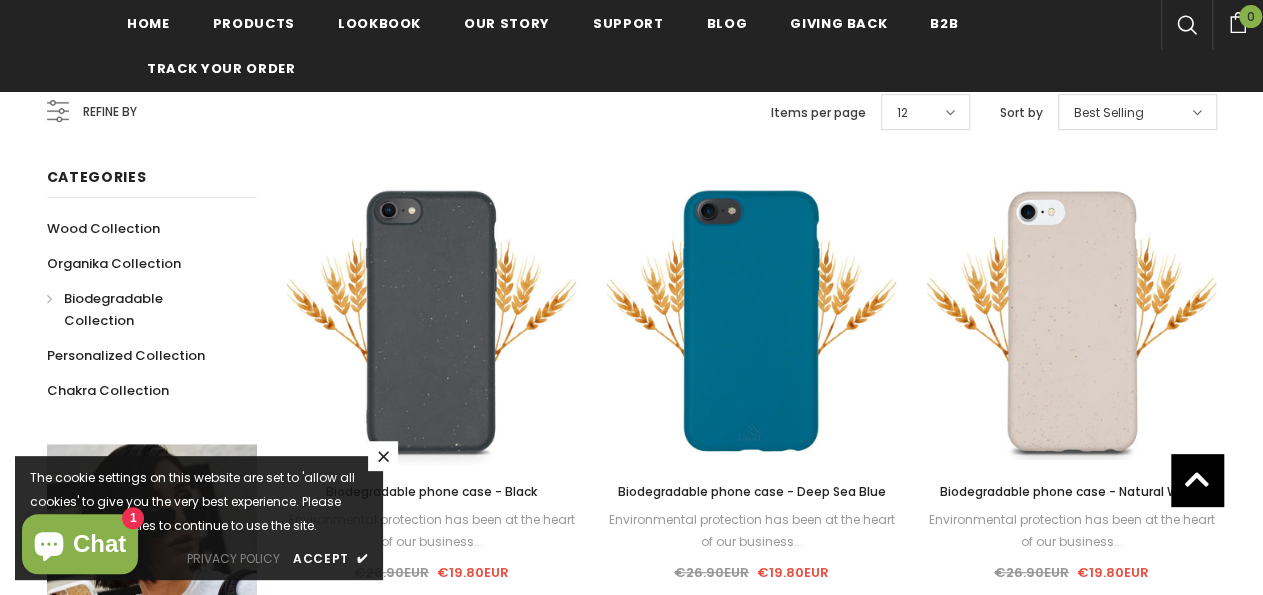 scroll, scrollTop: 361, scrollLeft: 0, axis: vertical 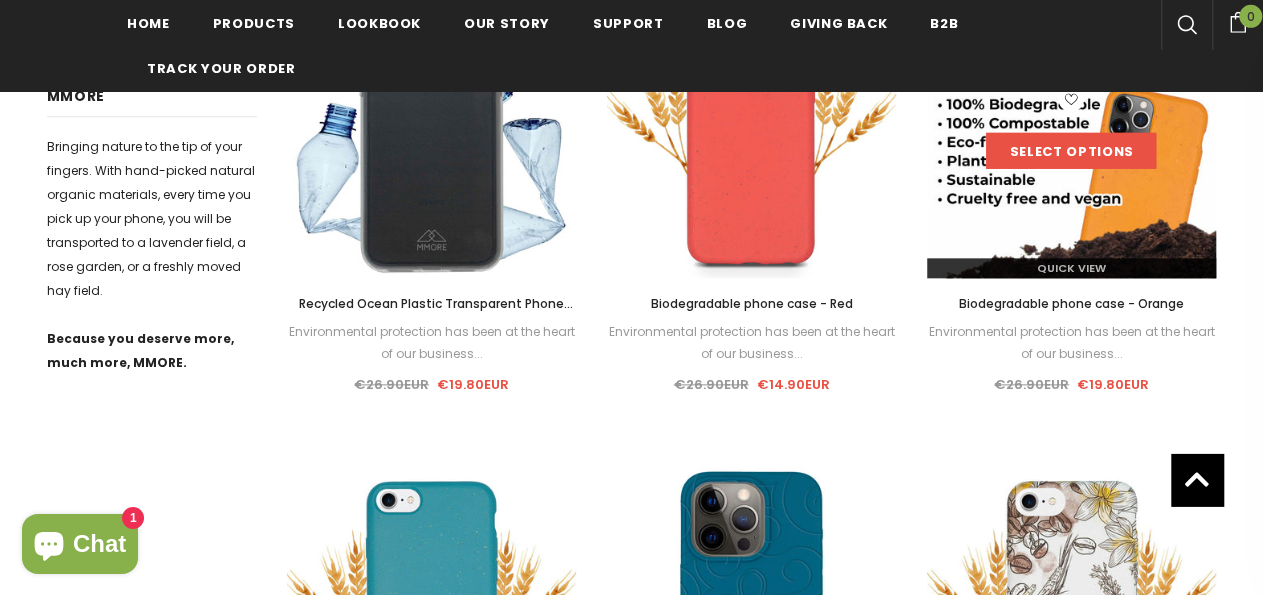 click on "Select options" at bounding box center (1071, 151) 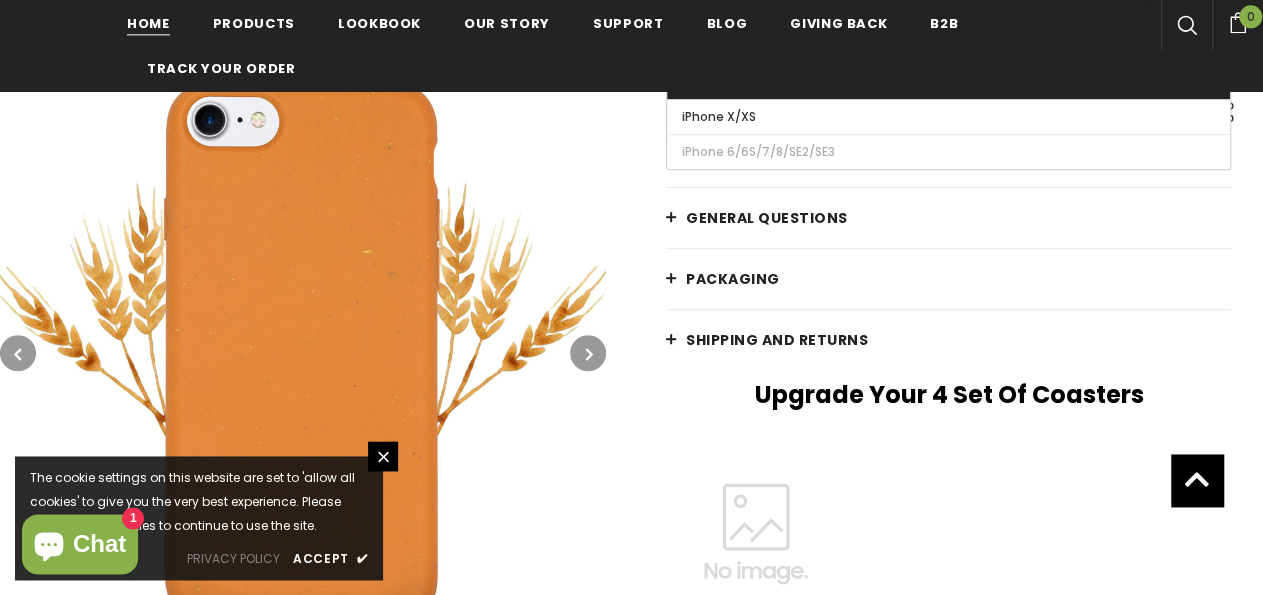 scroll, scrollTop: 504, scrollLeft: 0, axis: vertical 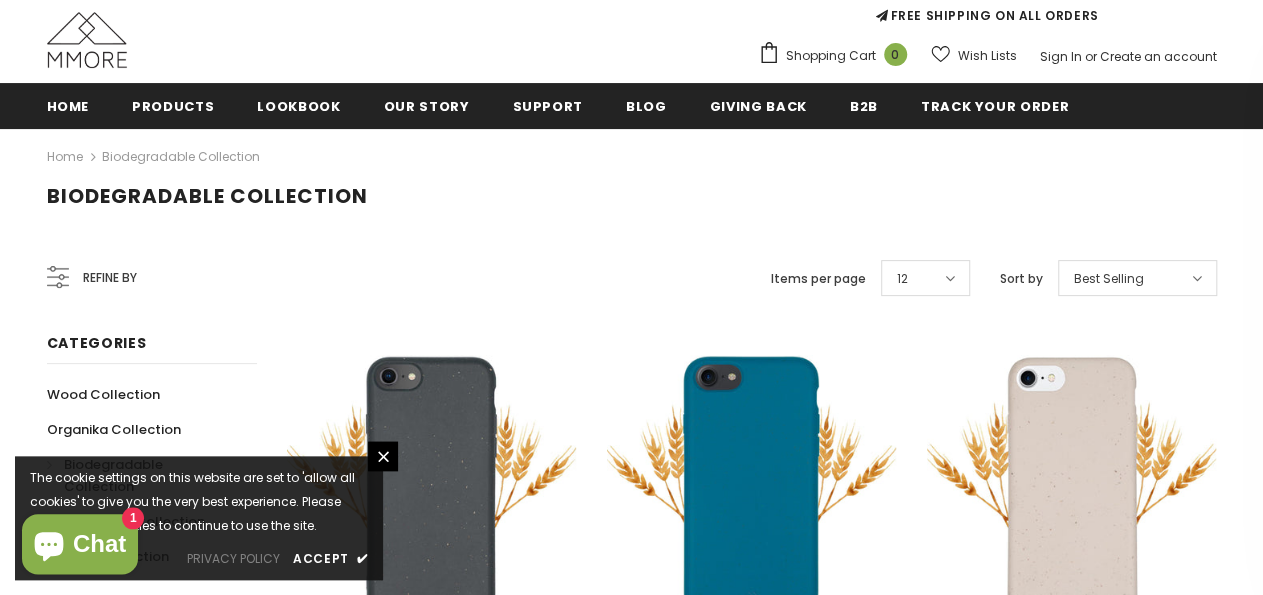 click on "Refine by" at bounding box center (92, 278) 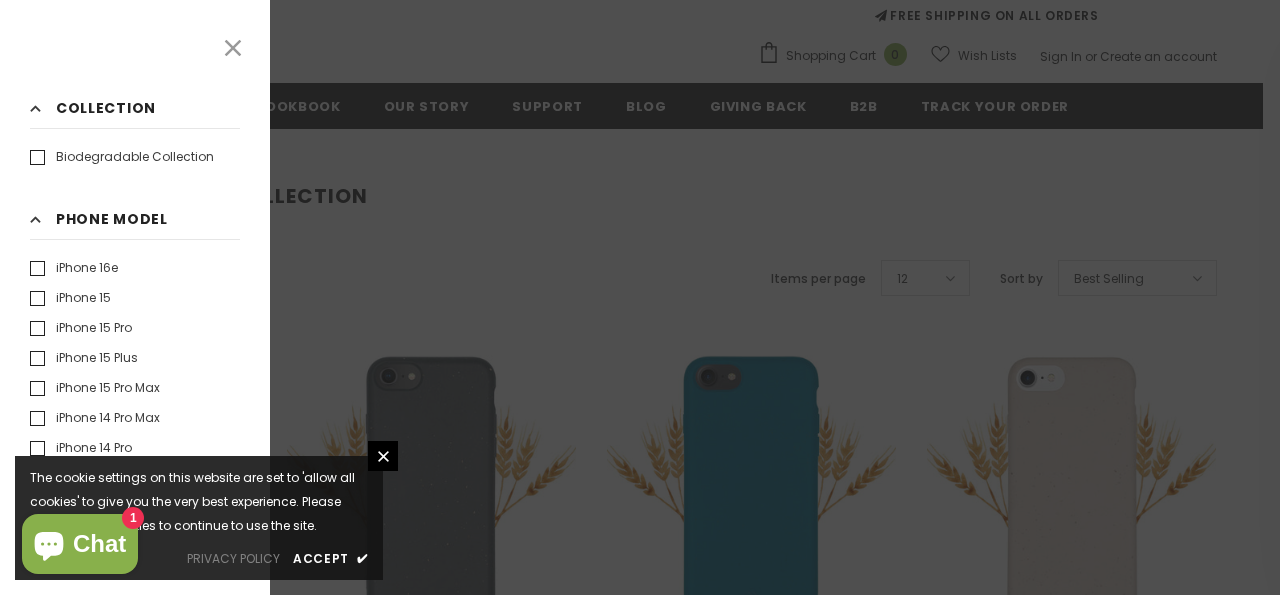 scroll, scrollTop: 178, scrollLeft: 0, axis: vertical 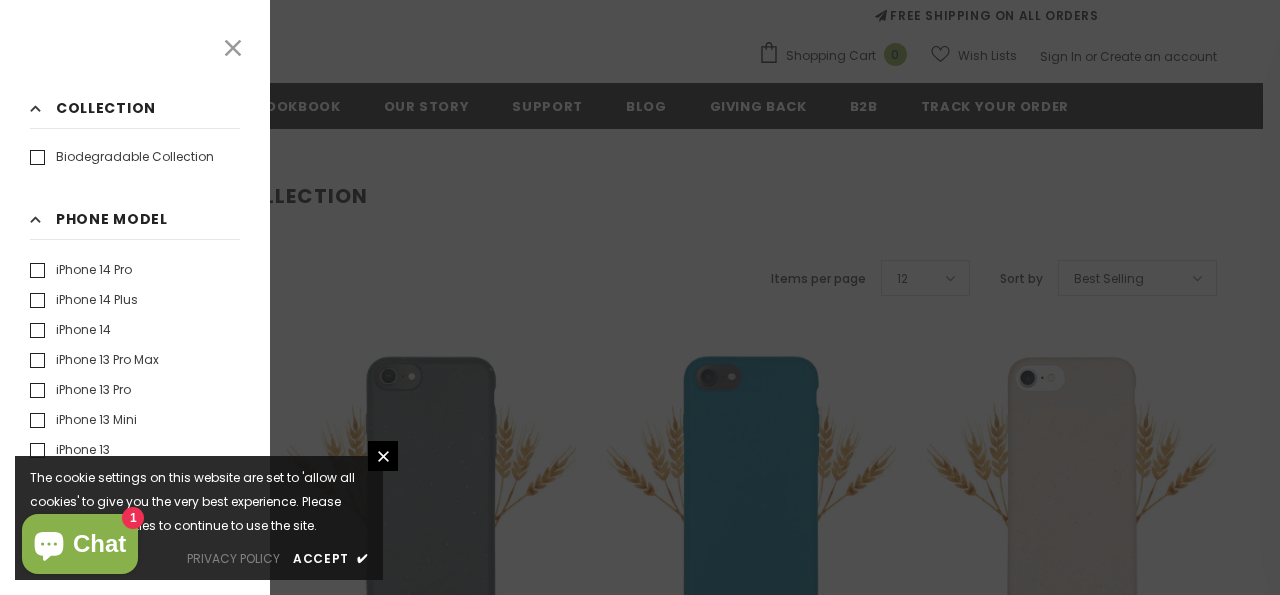 click on "iPhone 13 Mini" at bounding box center [83, 420] 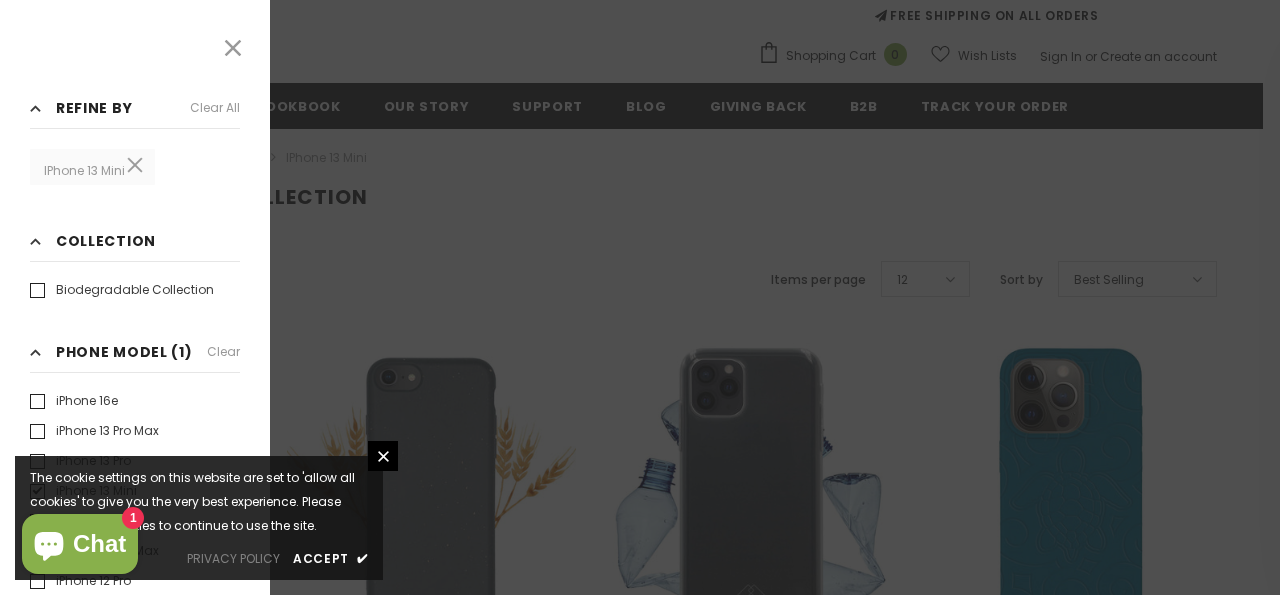 scroll, scrollTop: 91, scrollLeft: 0, axis: vertical 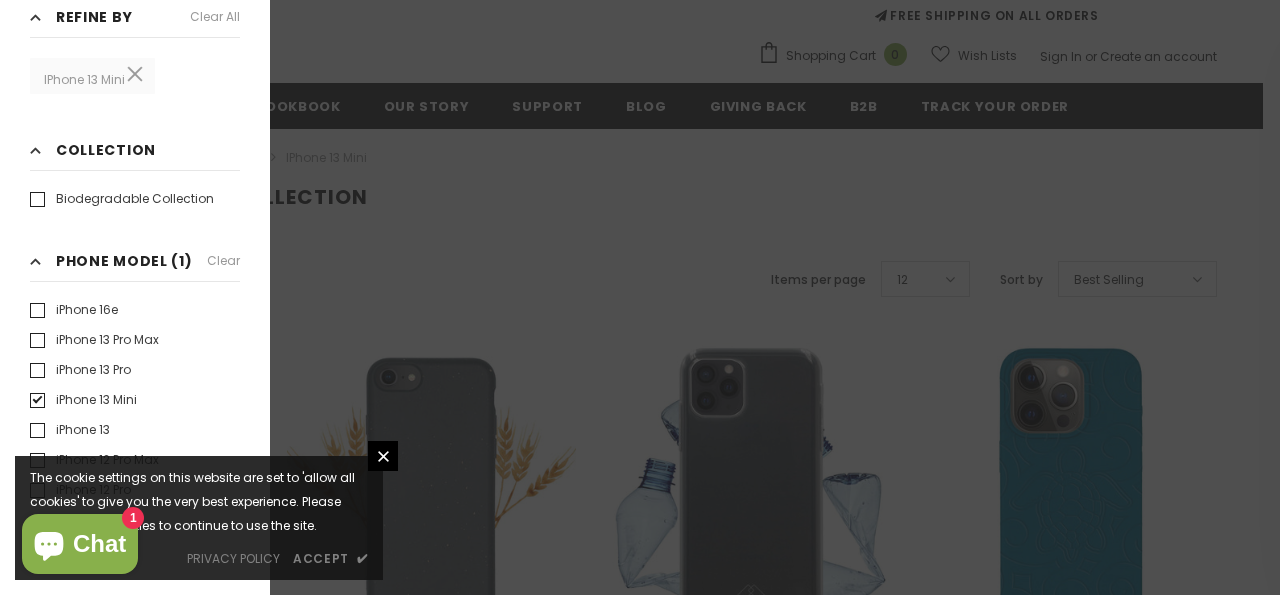 click on "Accept" at bounding box center (321, 558) 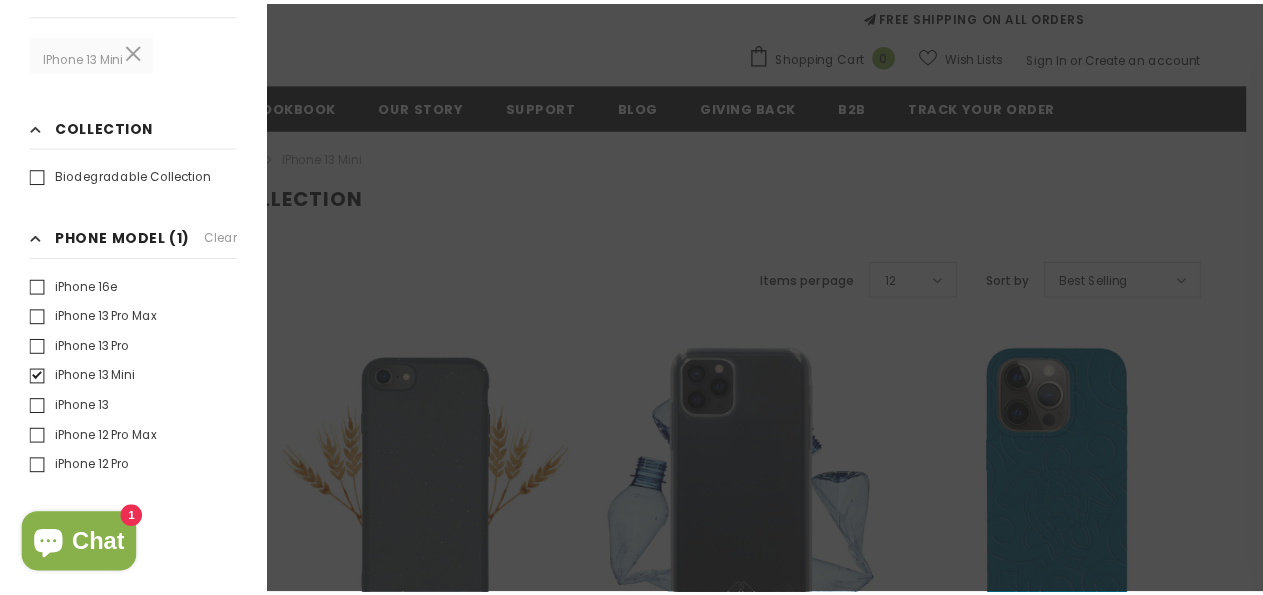 scroll, scrollTop: 0, scrollLeft: 0, axis: both 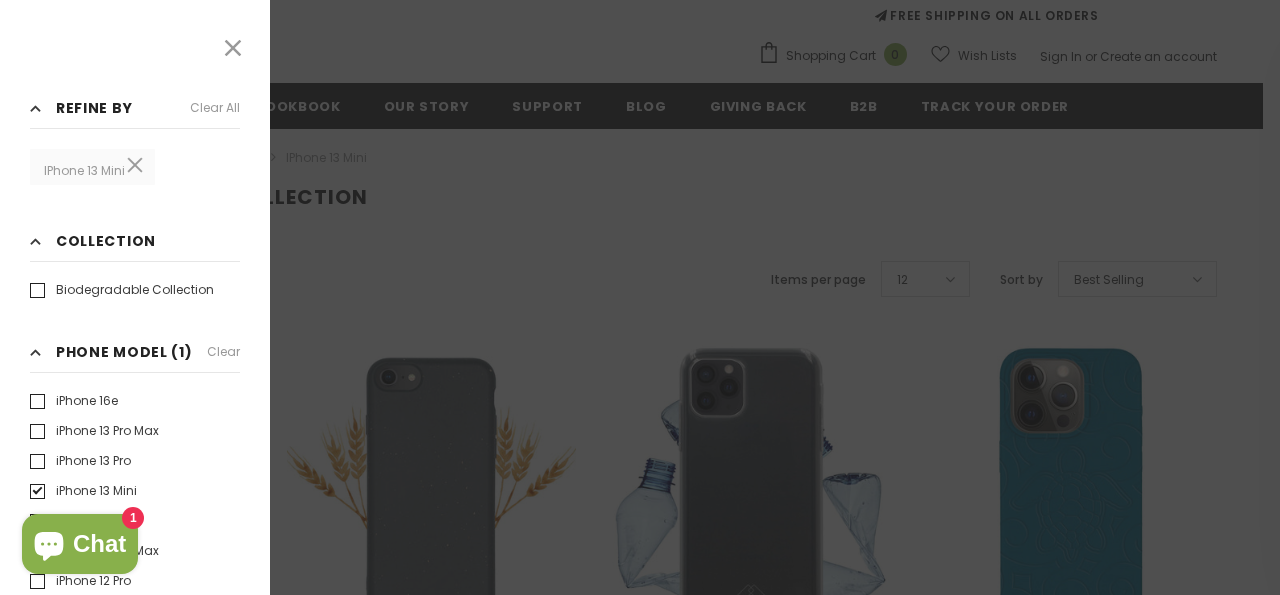 click 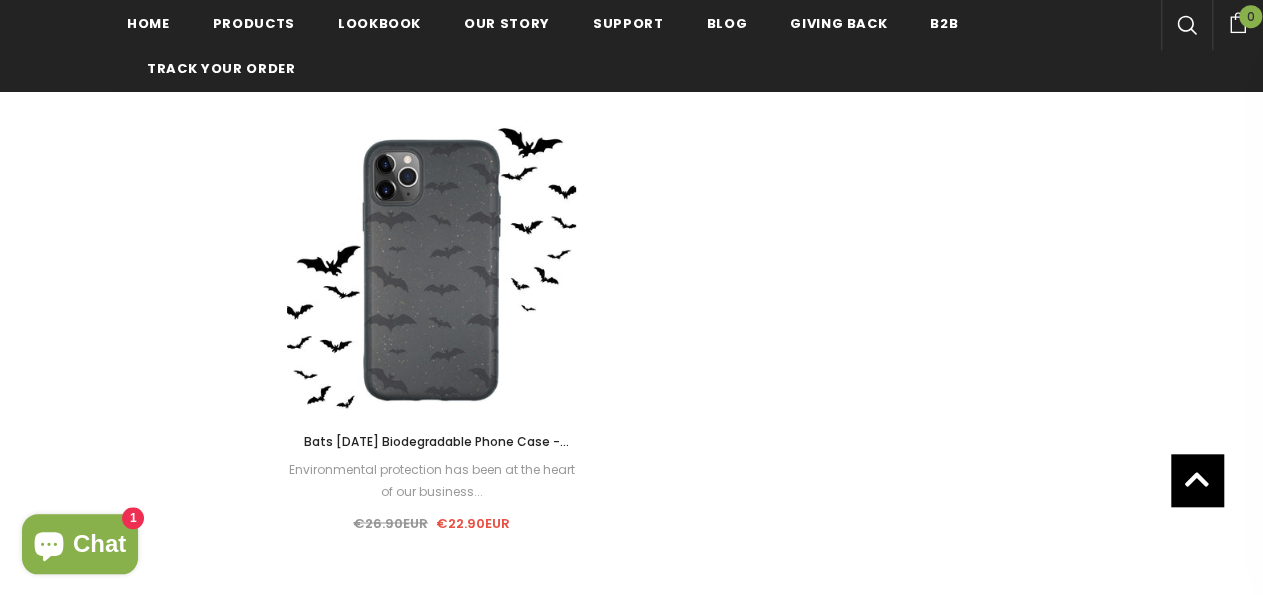 scroll, scrollTop: 1371, scrollLeft: 0, axis: vertical 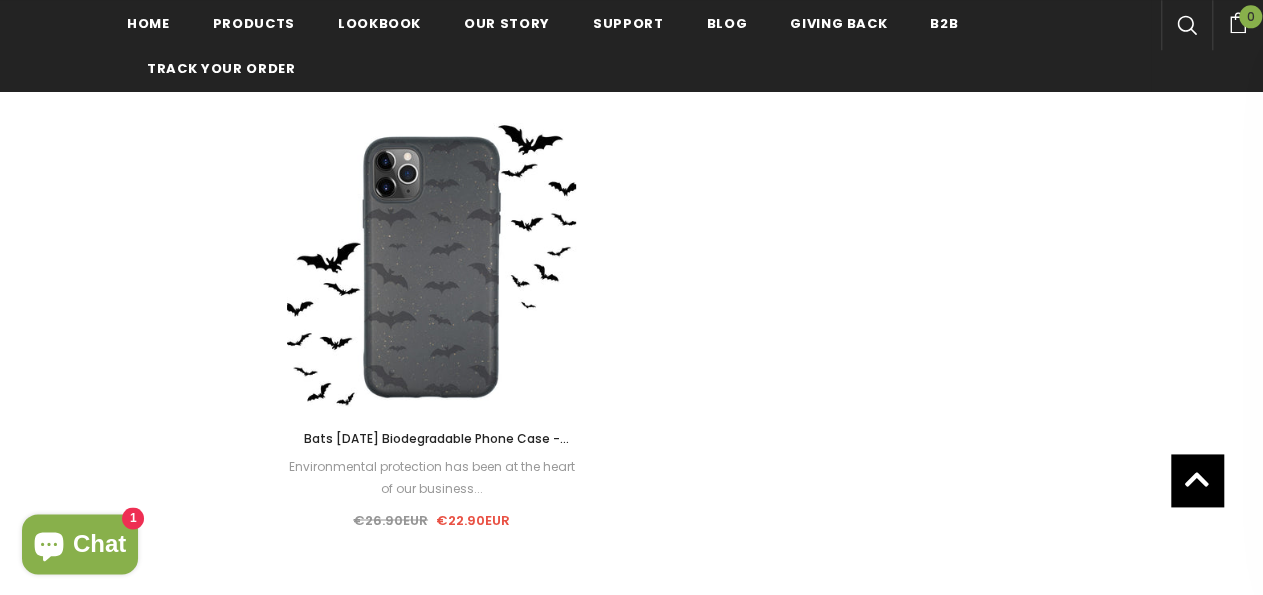 click on "Biodegradable Collection
Home
Biodegradable Collection
iPhone 13 Mini
Refine by
Categories
Wood Collection" at bounding box center (631, -224) 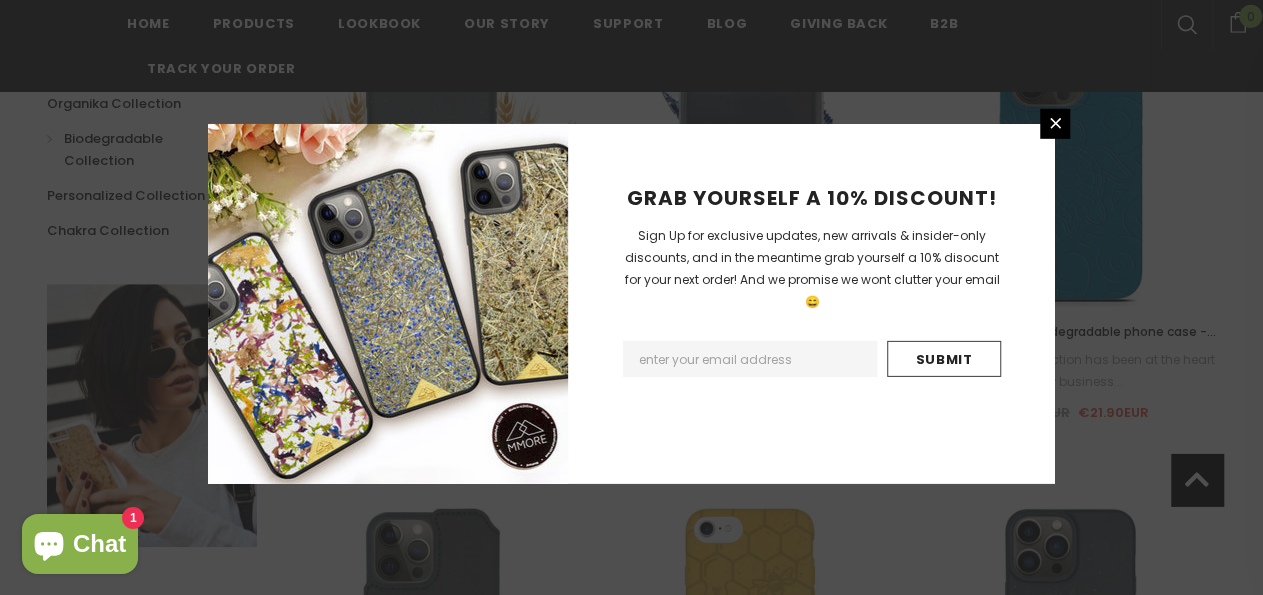 scroll, scrollTop: 516, scrollLeft: 0, axis: vertical 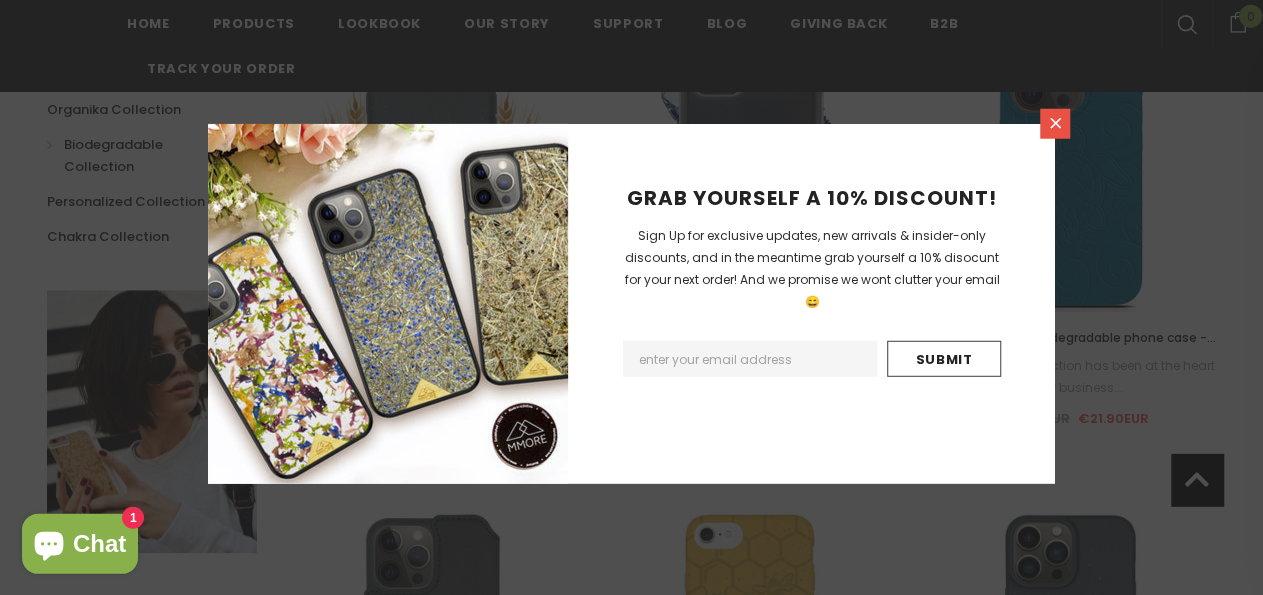 click 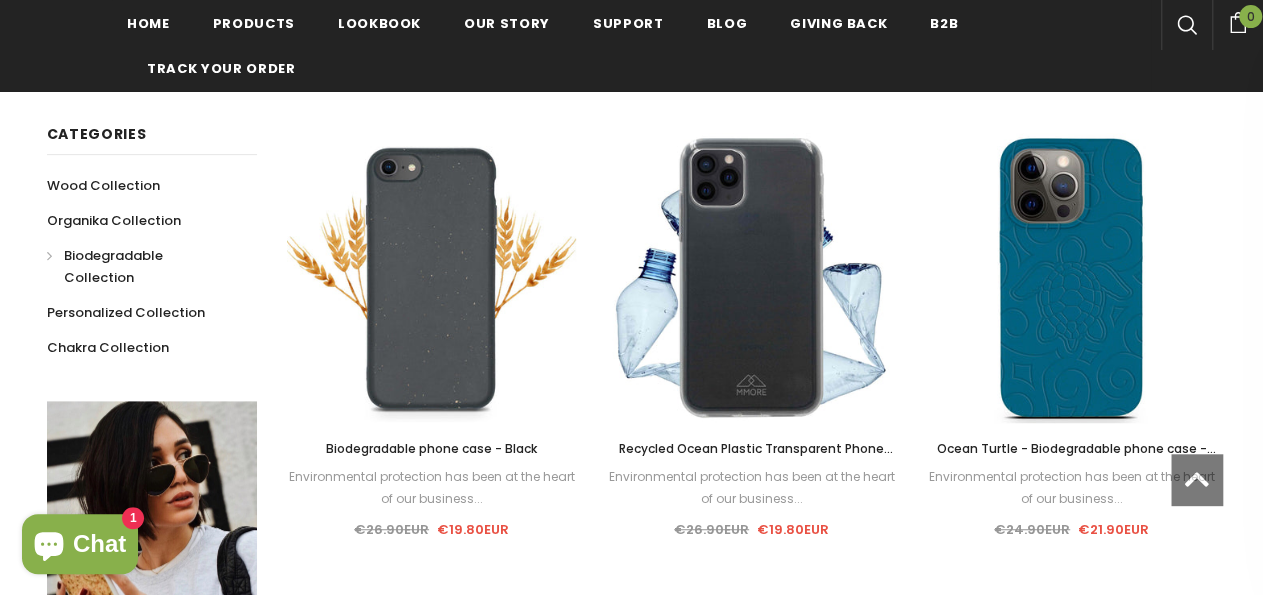 scroll, scrollTop: 416, scrollLeft: 0, axis: vertical 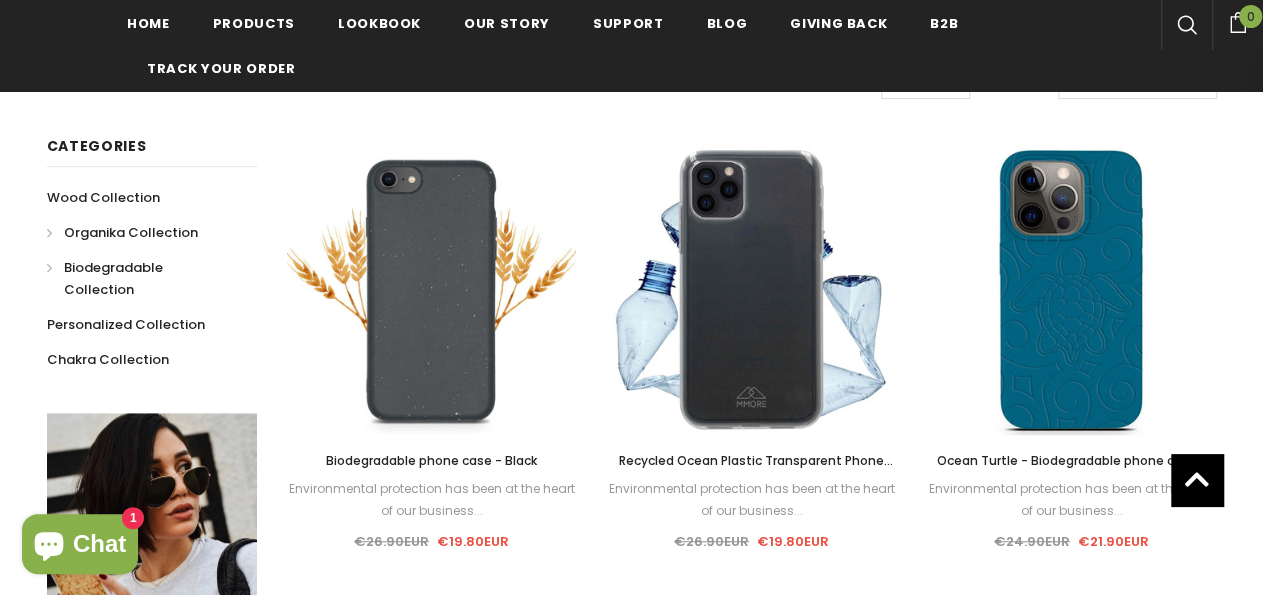 click on "Organika Collection" at bounding box center [122, 232] 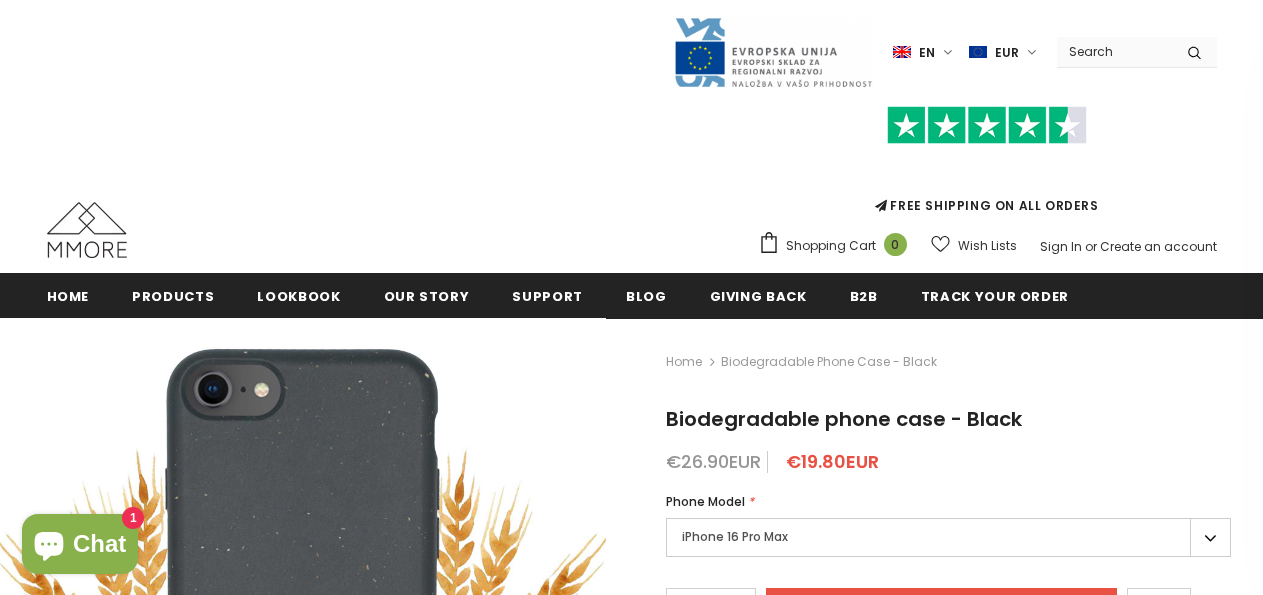 scroll, scrollTop: 0, scrollLeft: 0, axis: both 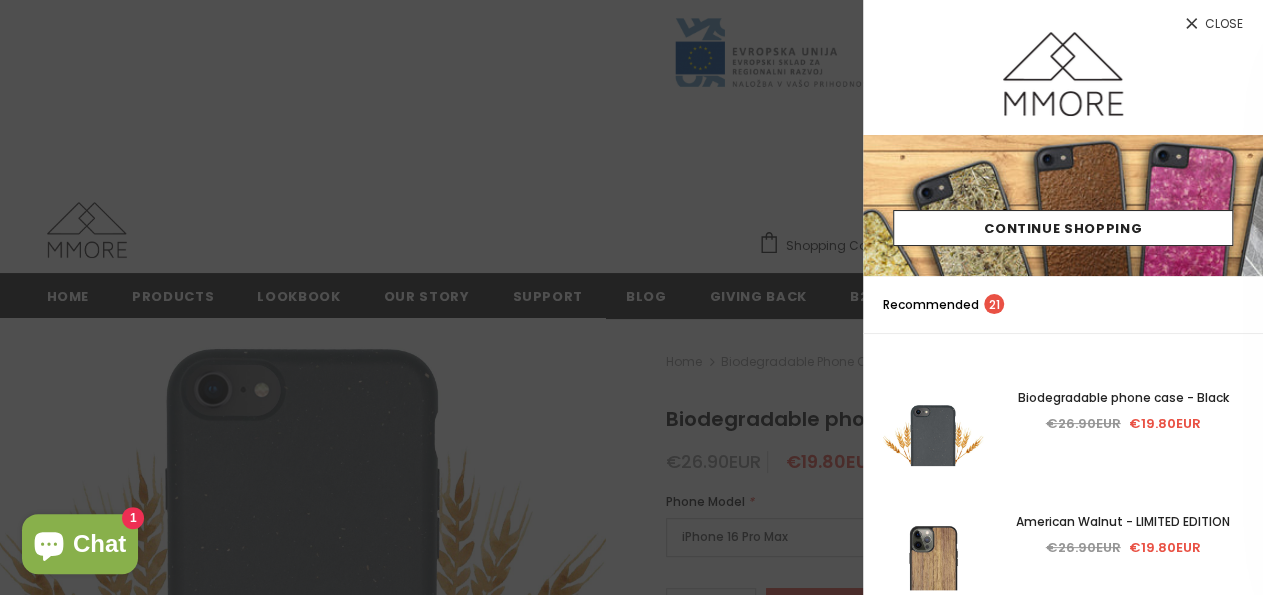 click at bounding box center (631, 297) 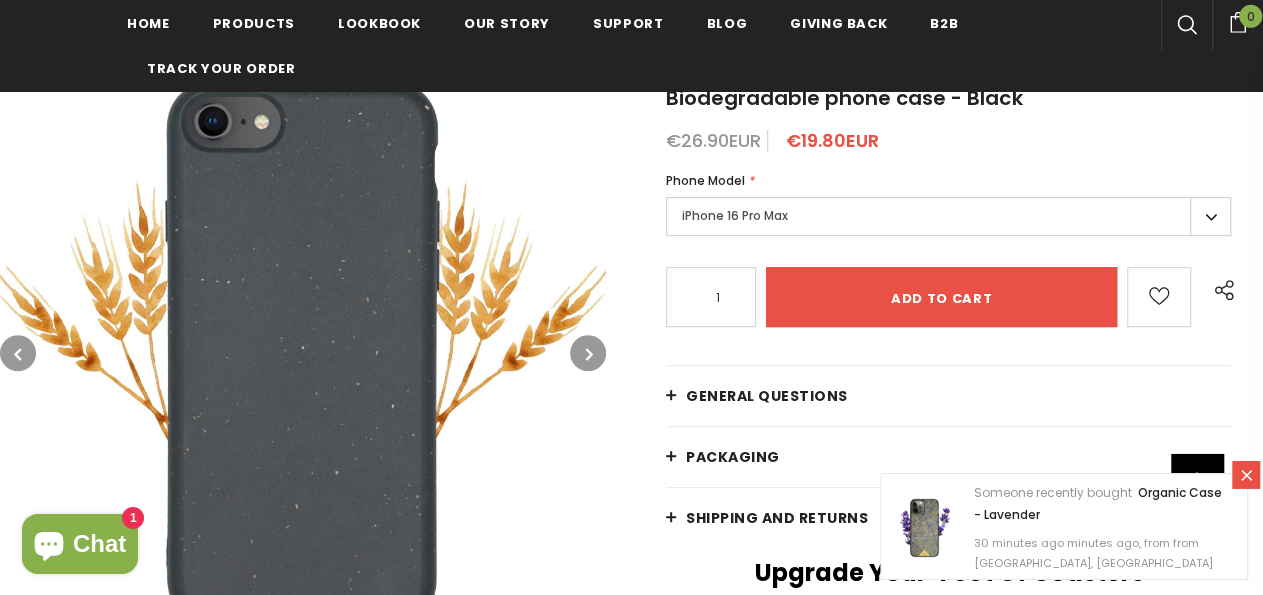 scroll, scrollTop: 328, scrollLeft: 0, axis: vertical 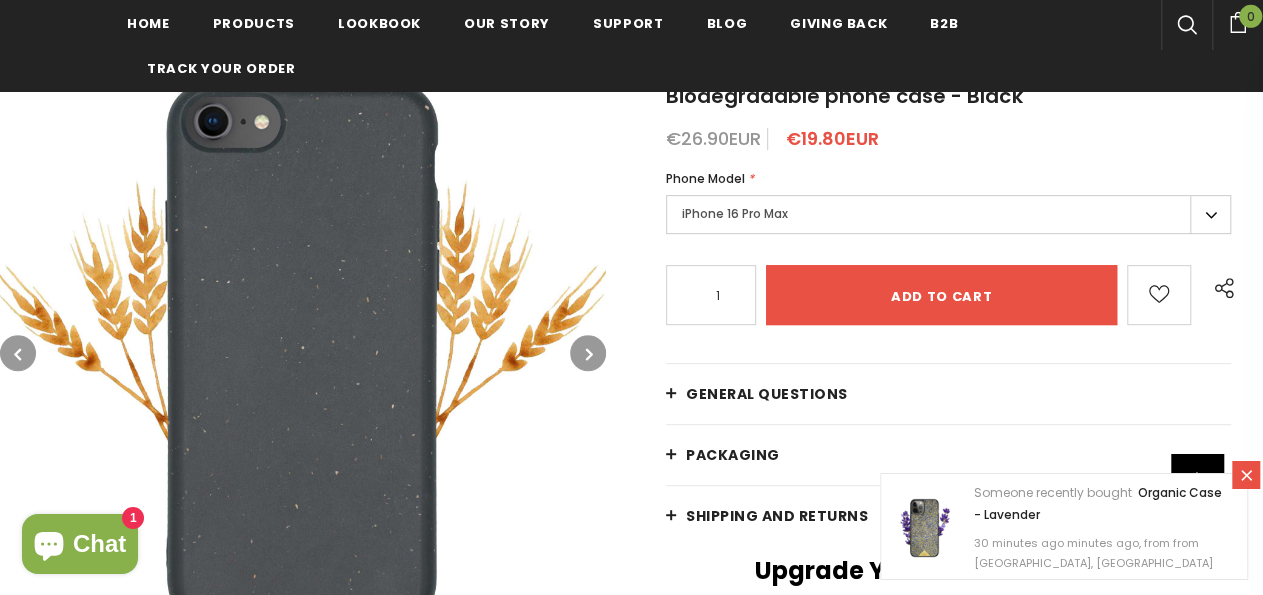 click on "iPhone 16 Pro Max" at bounding box center (948, 214) 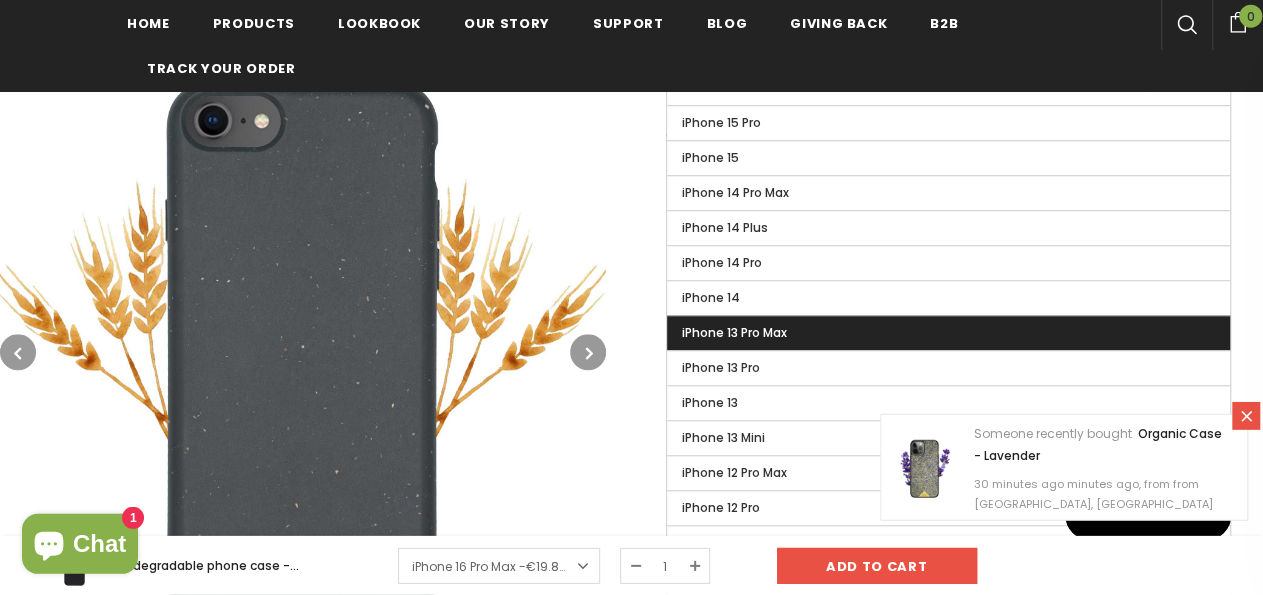scroll, scrollTop: 709, scrollLeft: 0, axis: vertical 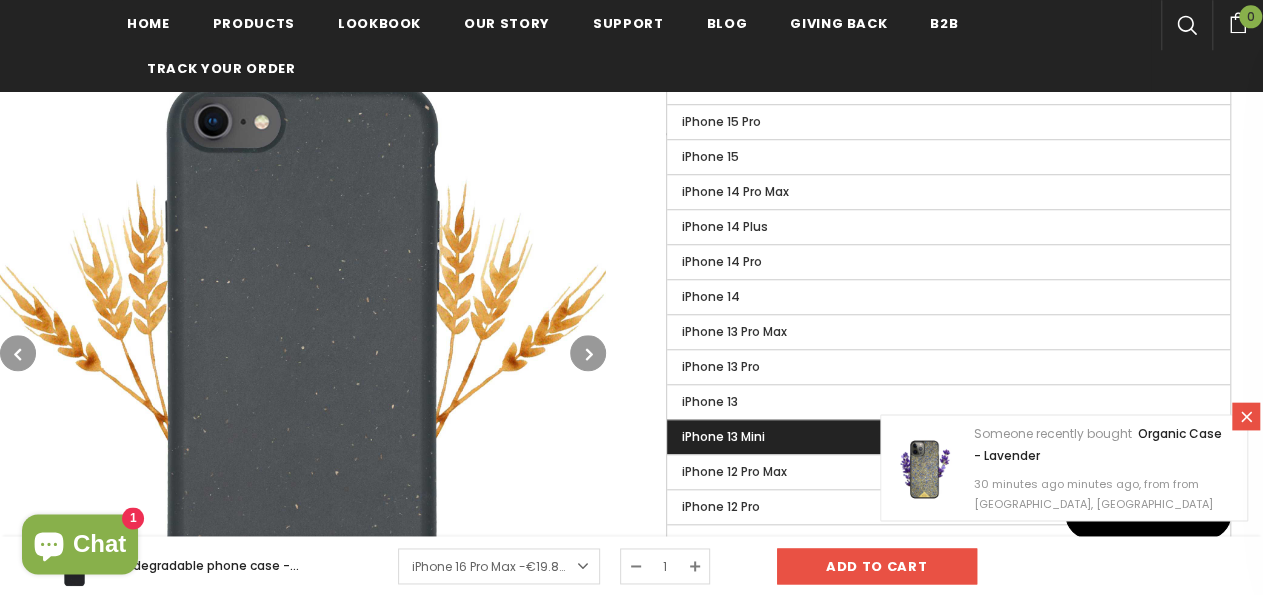 click on "iPhone 13 Mini" at bounding box center (723, 436) 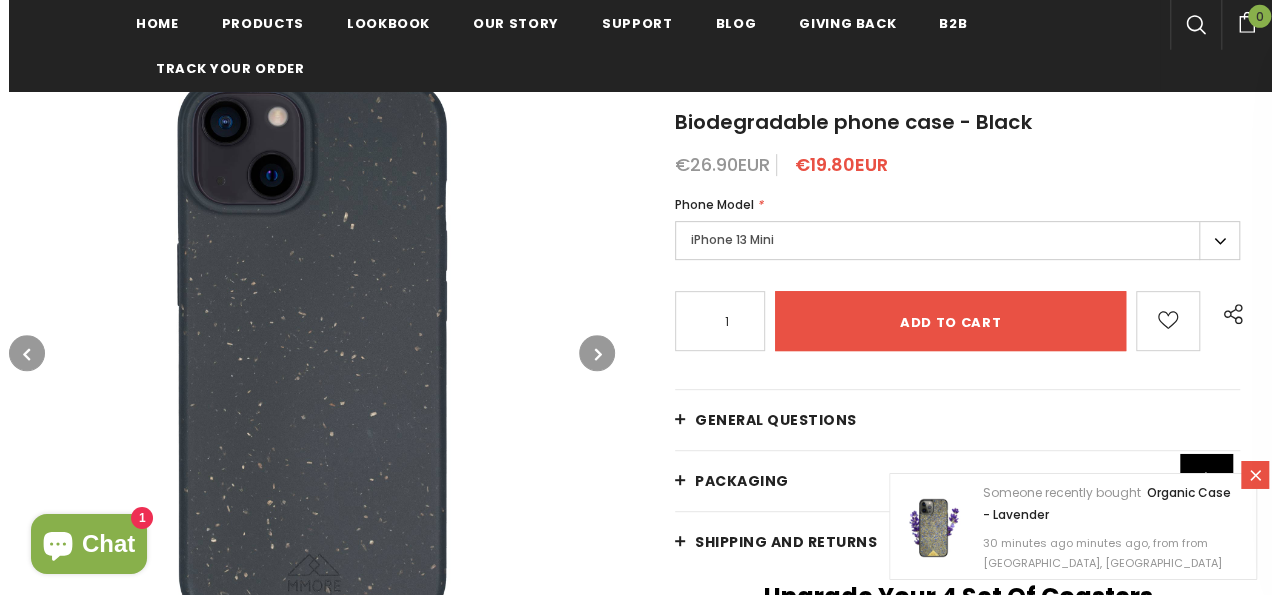 scroll, scrollTop: 302, scrollLeft: 0, axis: vertical 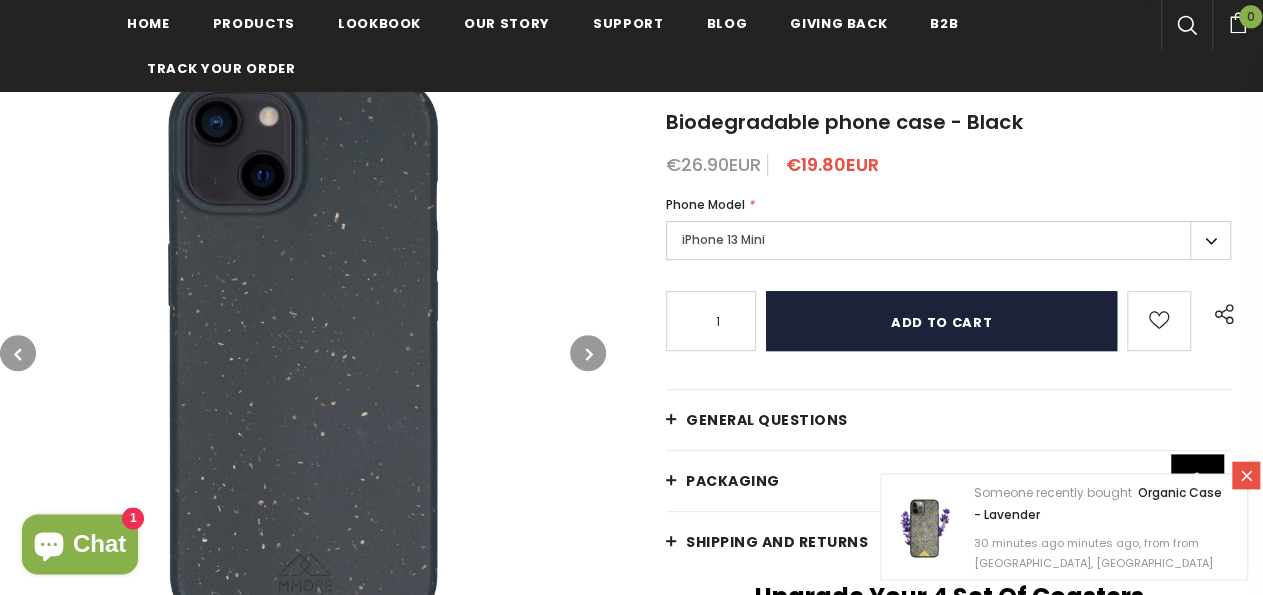 click on "Add to cart" at bounding box center [941, 321] 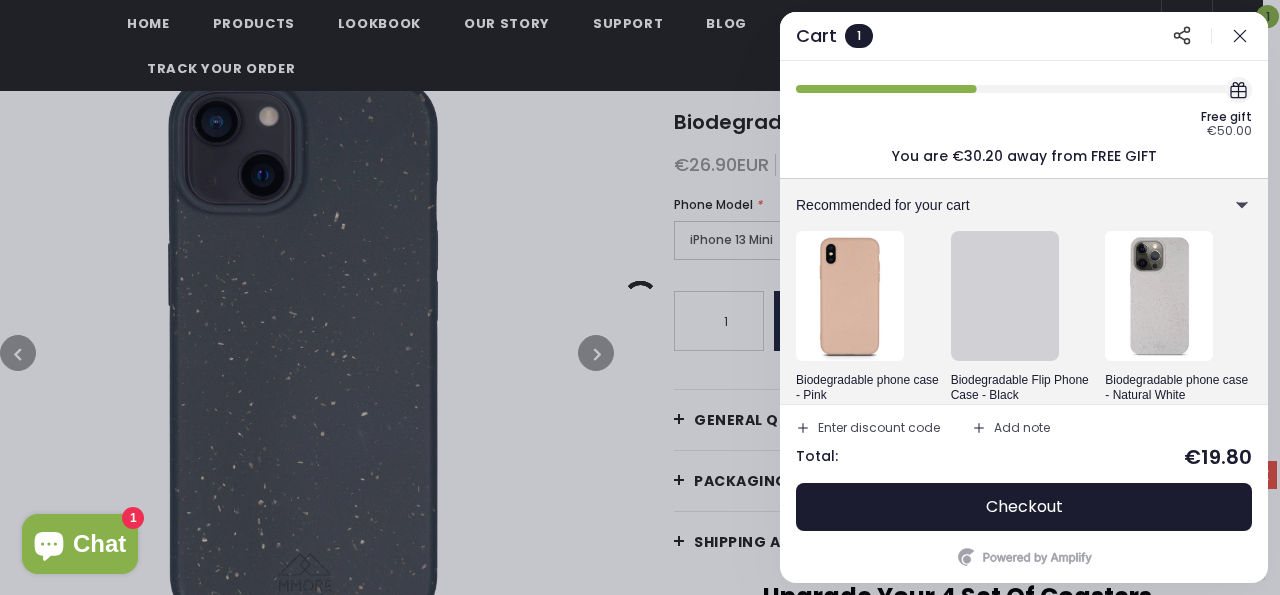 click on "Biodegradable phone case - Pink €19.80 €26.90" 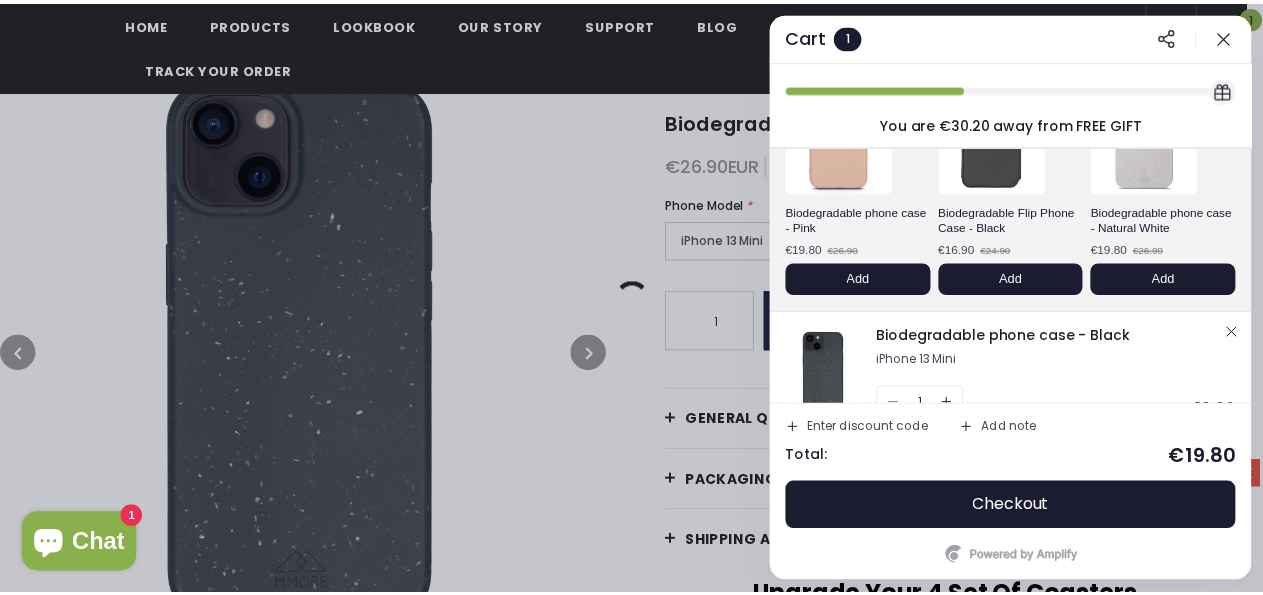 scroll, scrollTop: 198, scrollLeft: 0, axis: vertical 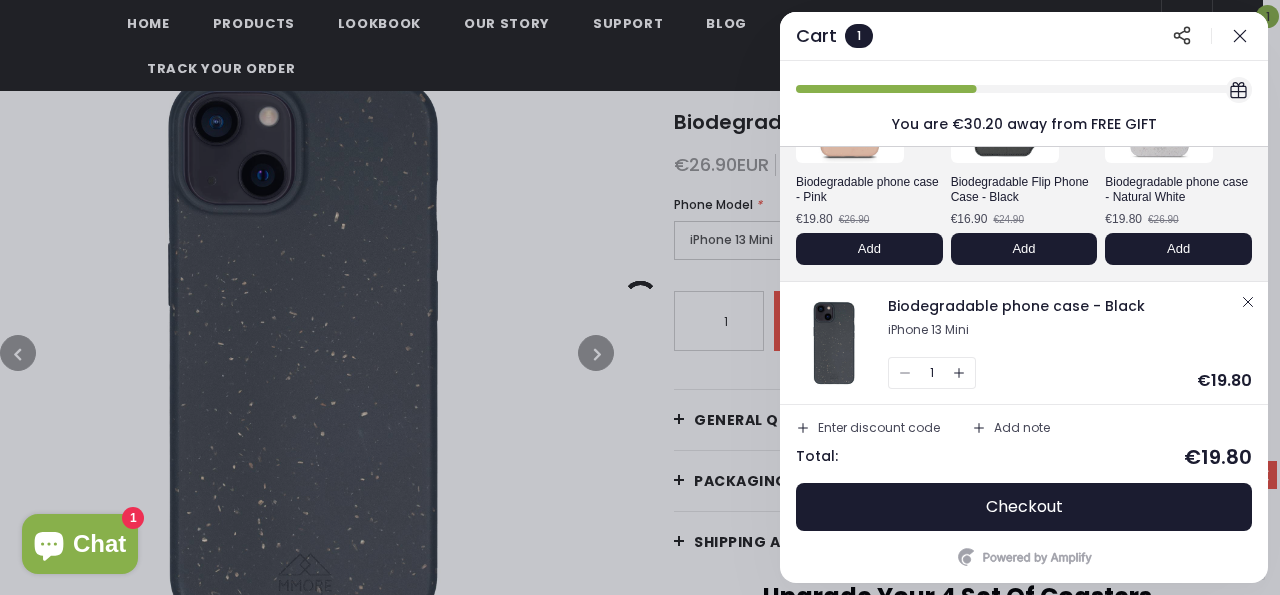 click on "Share cart" 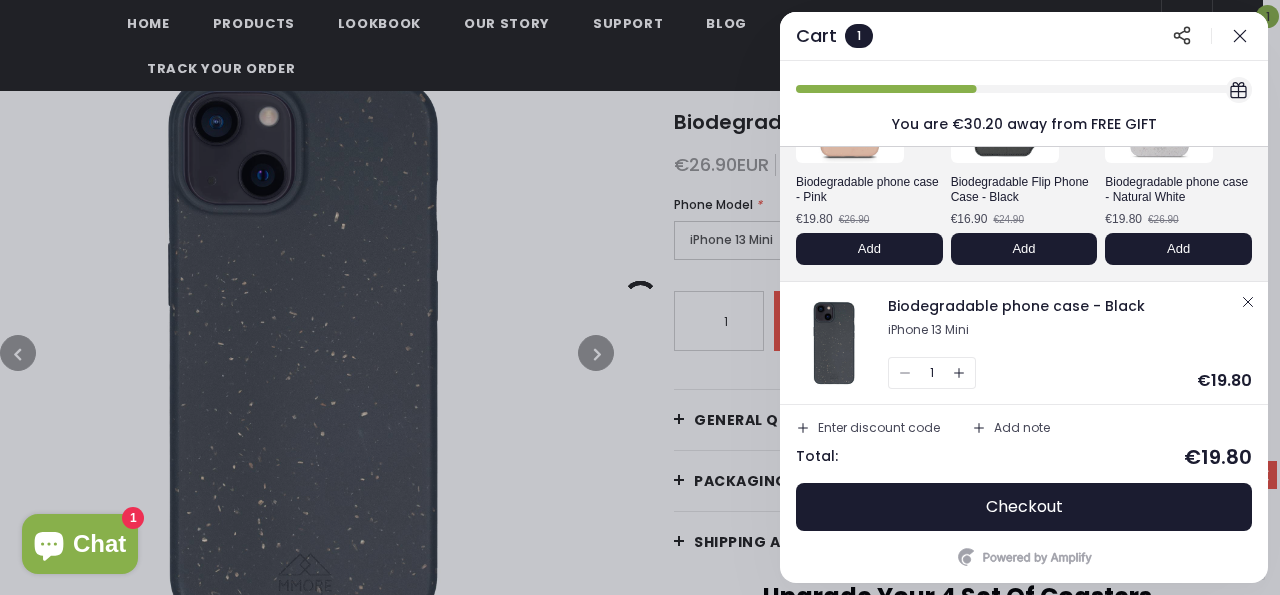 click 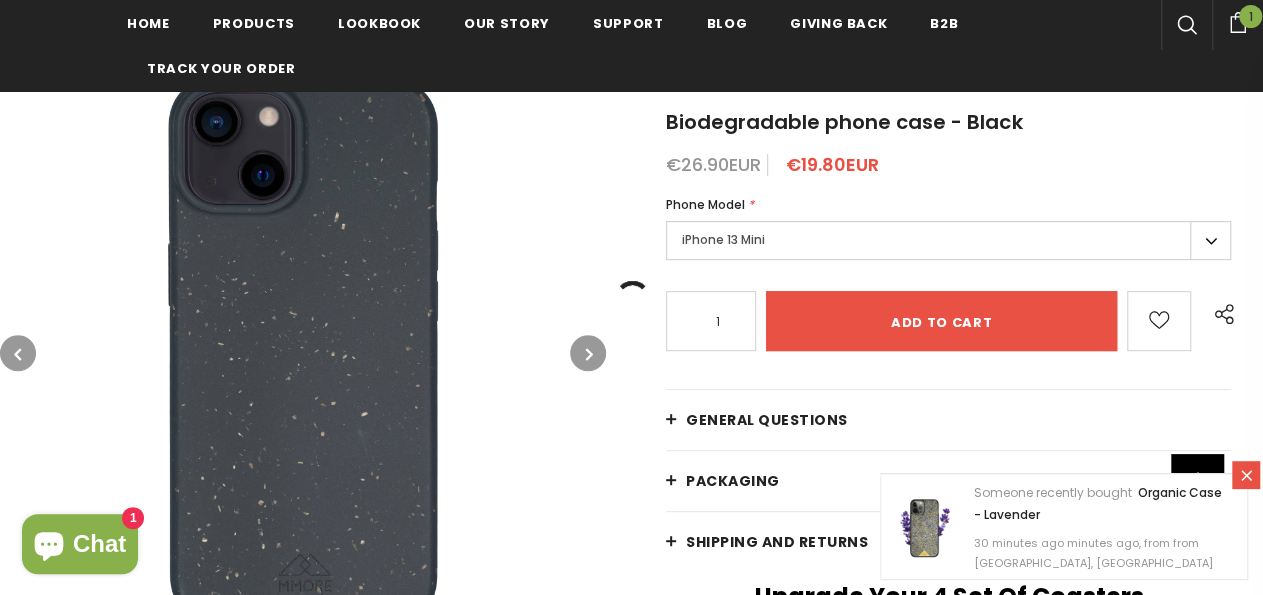 scroll, scrollTop: 0, scrollLeft: 0, axis: both 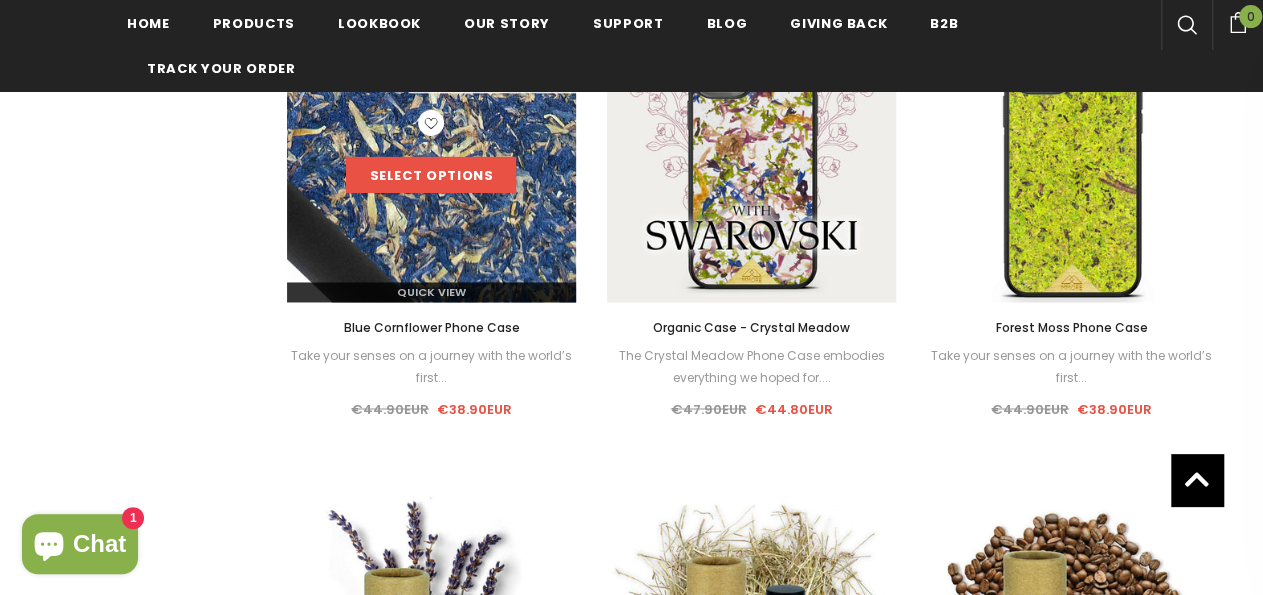 click on "Select options" at bounding box center [431, 175] 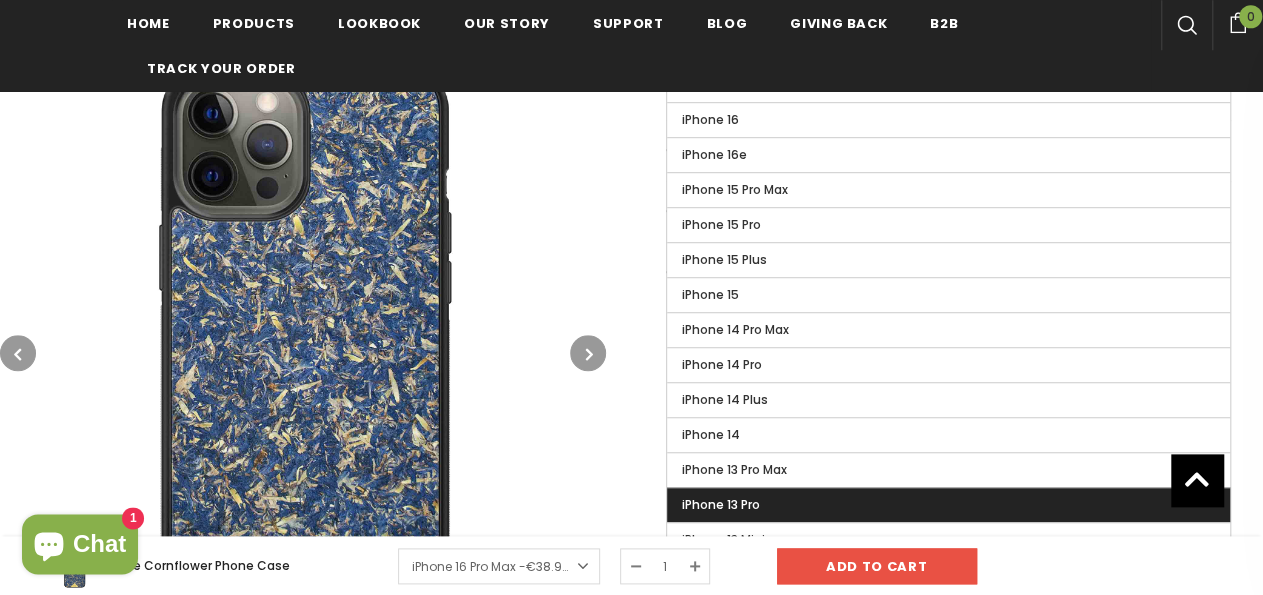 scroll, scrollTop: 649, scrollLeft: 0, axis: vertical 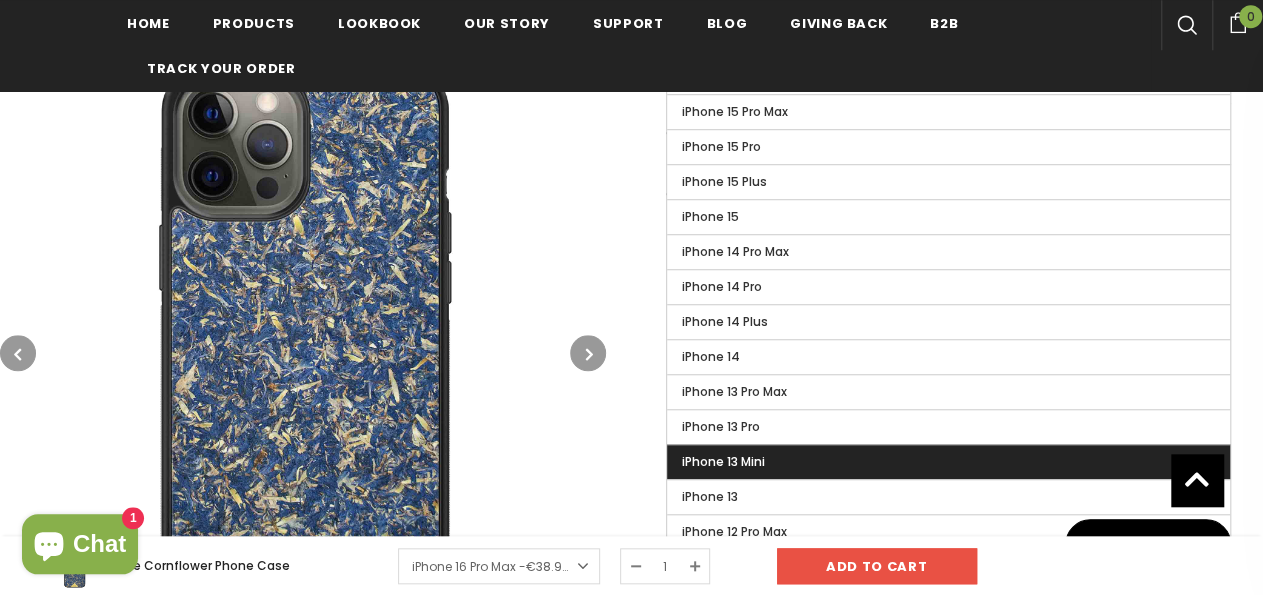 click on "iPhone 13 Mini" at bounding box center [723, 461] 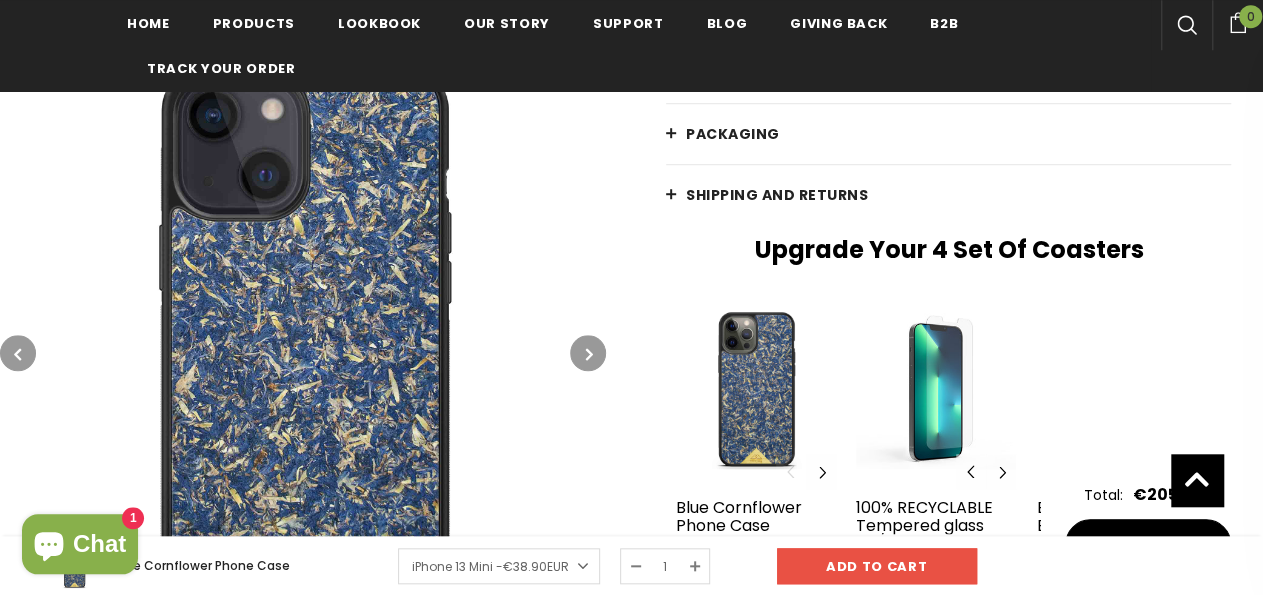 click at bounding box center (756, 389) 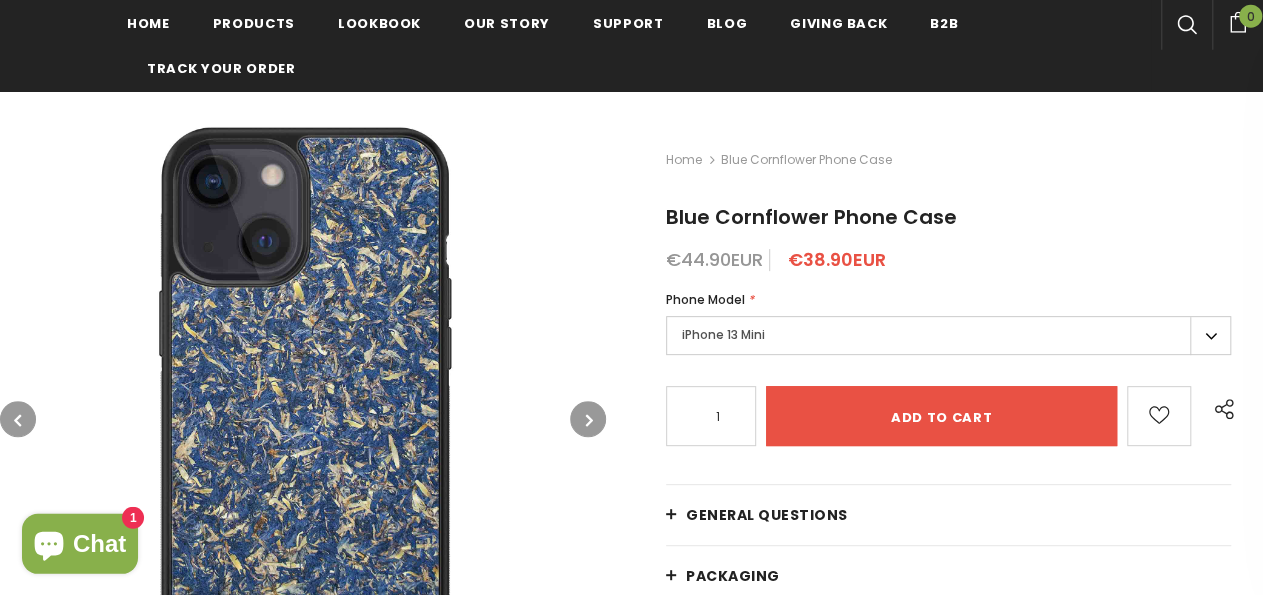 scroll, scrollTop: 321, scrollLeft: 0, axis: vertical 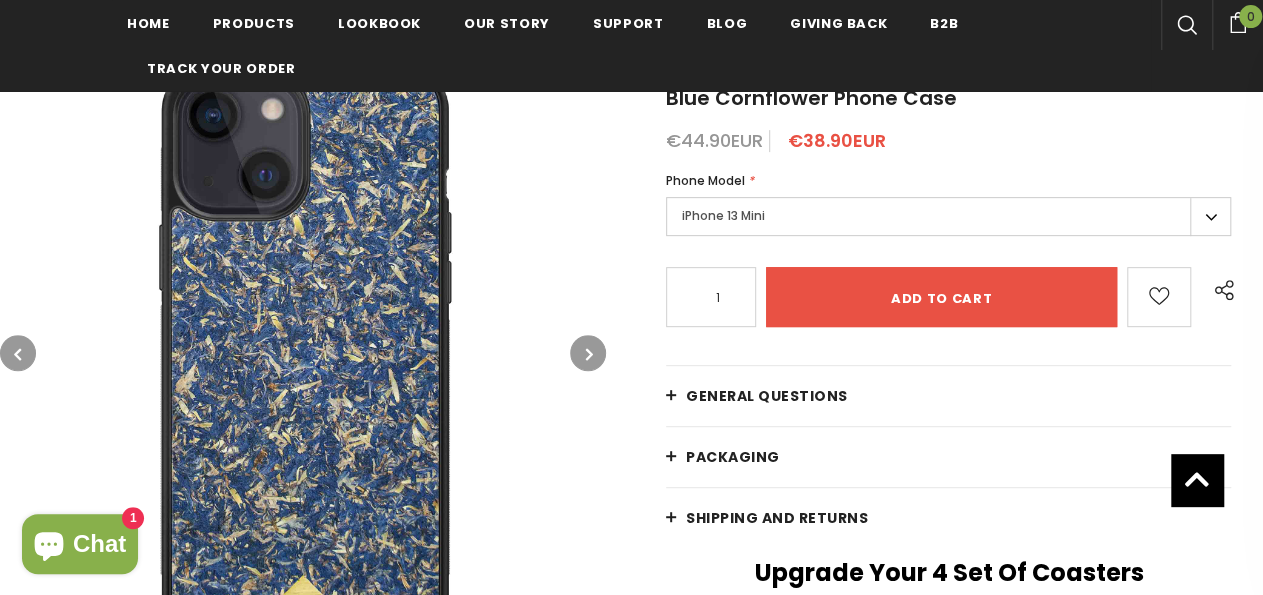 click at bounding box center [588, 353] 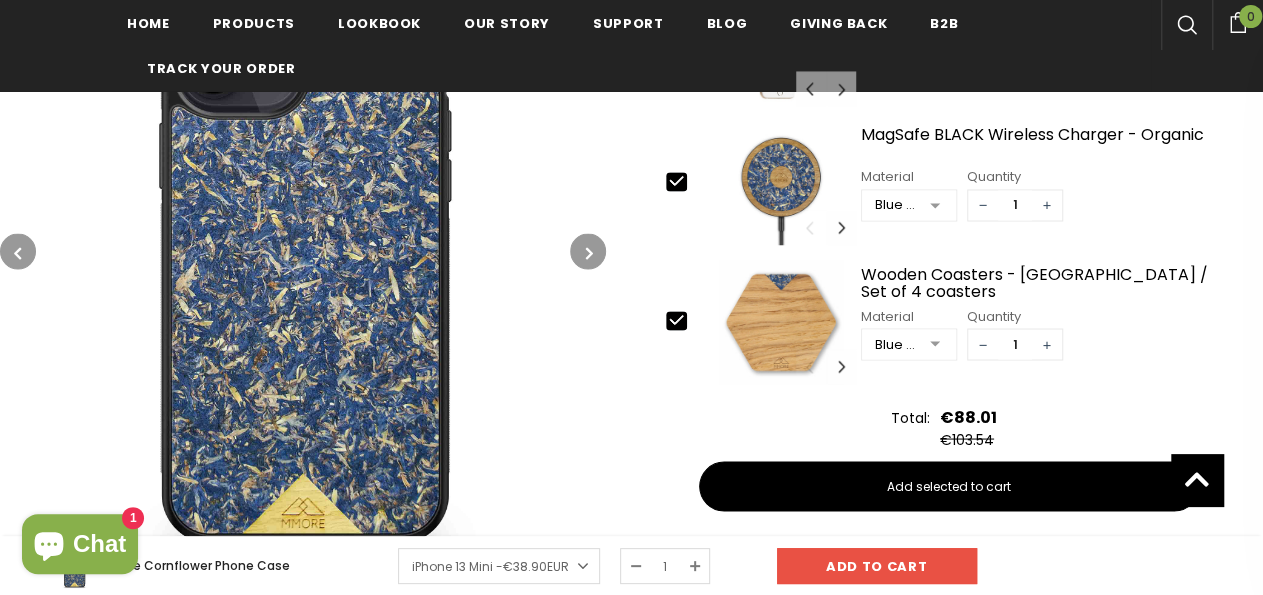 scroll, scrollTop: 1672, scrollLeft: 0, axis: vertical 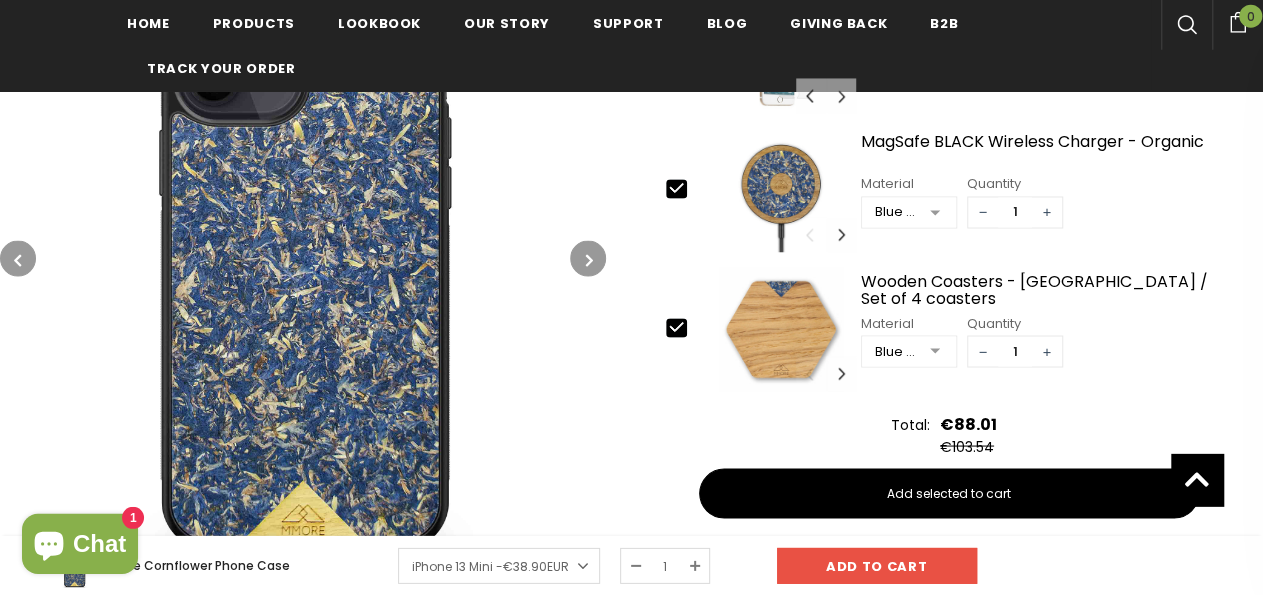 click at bounding box center [588, 260] 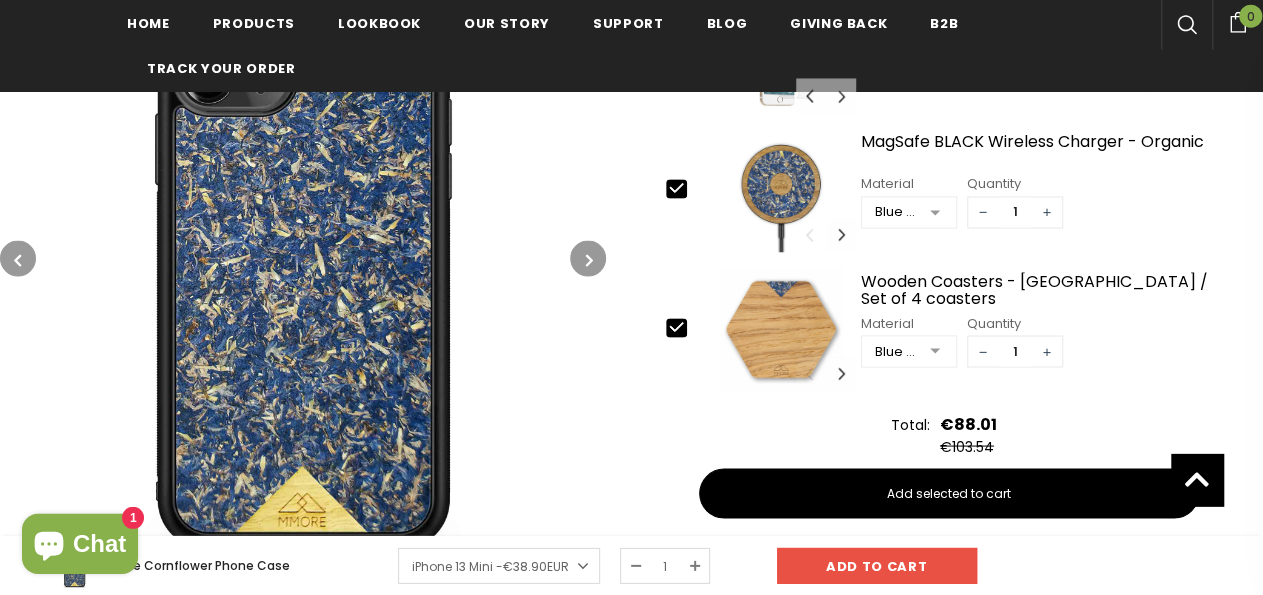 click at bounding box center (588, 260) 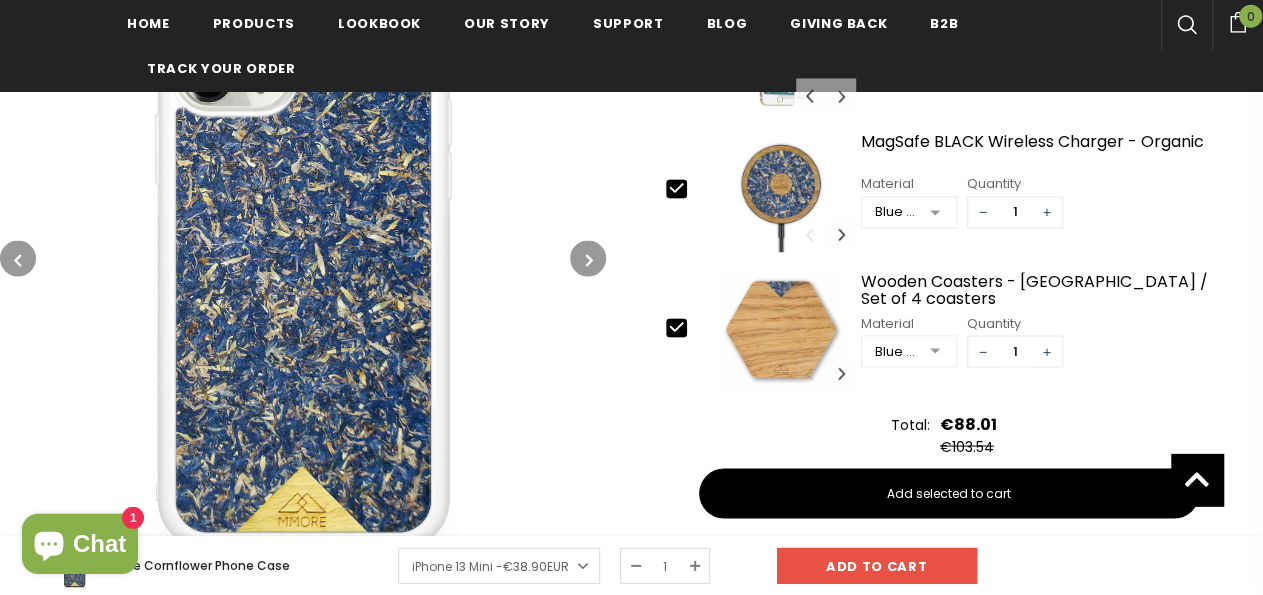 click at bounding box center [588, 260] 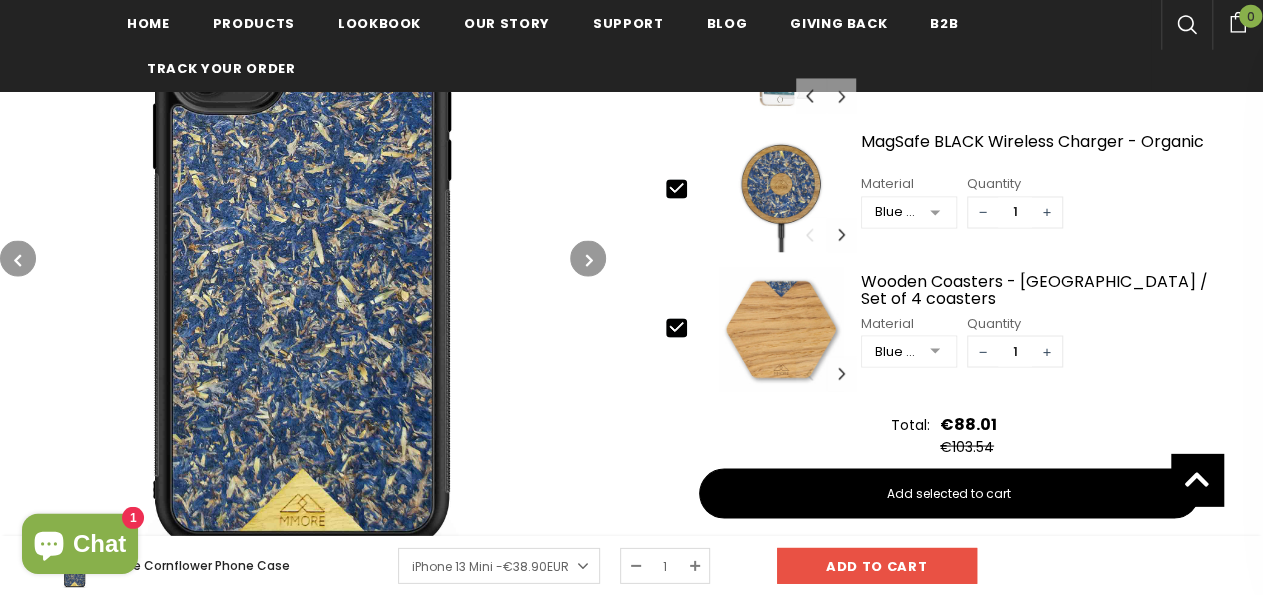 click at bounding box center [588, 260] 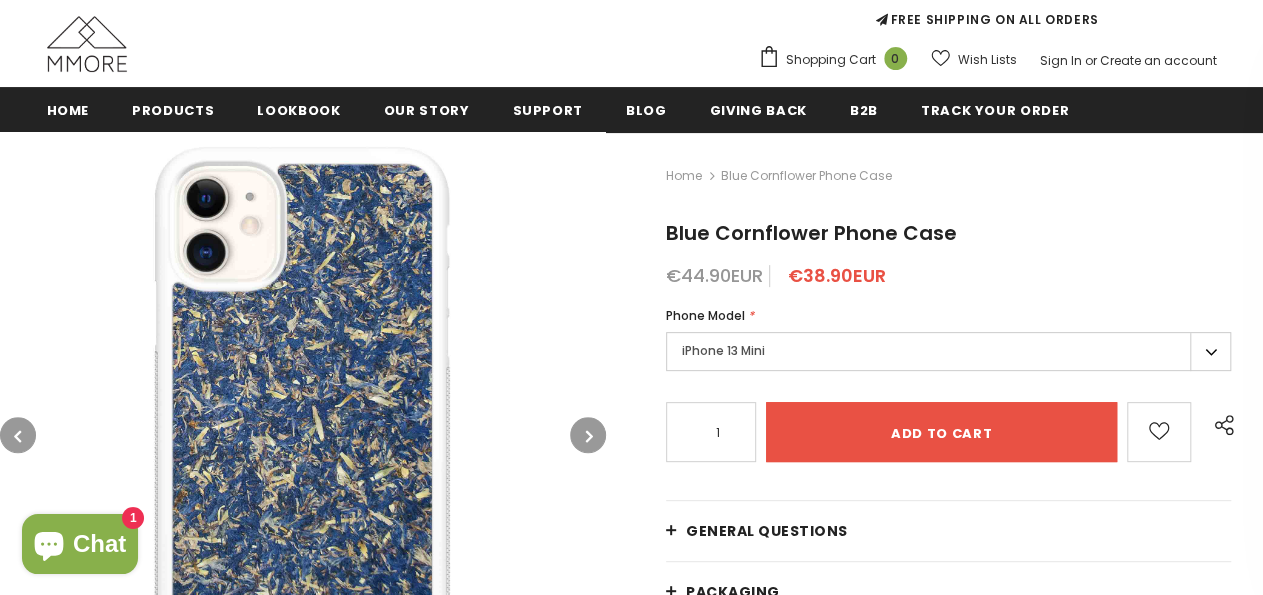 scroll, scrollTop: 194, scrollLeft: 0, axis: vertical 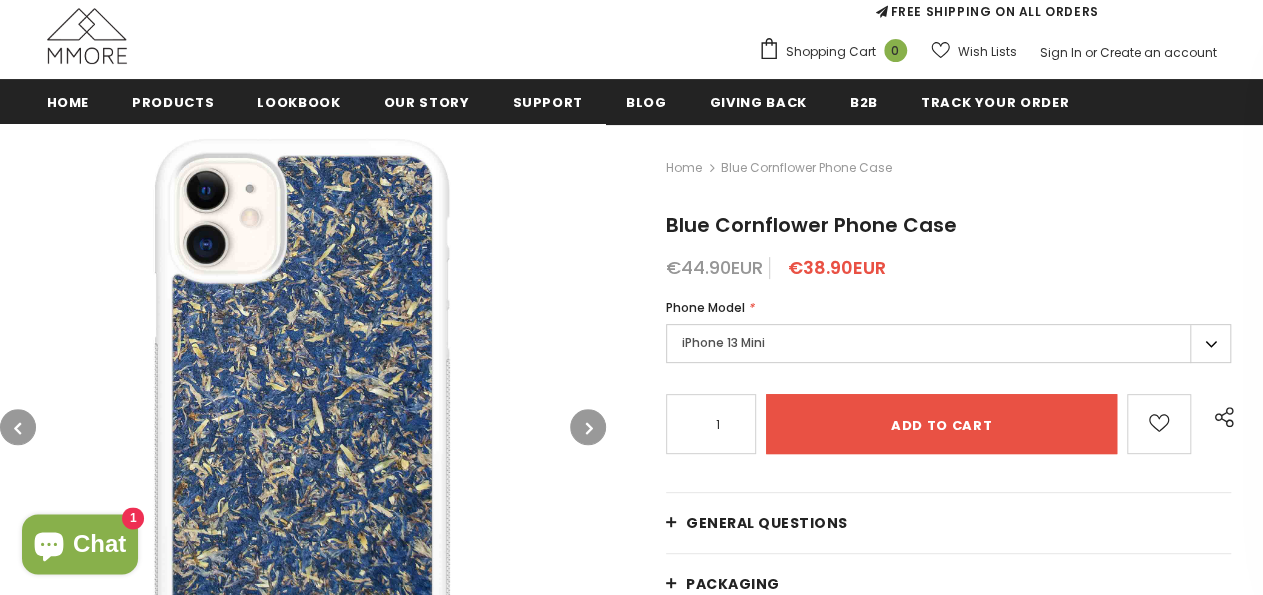 click at bounding box center [589, 428] 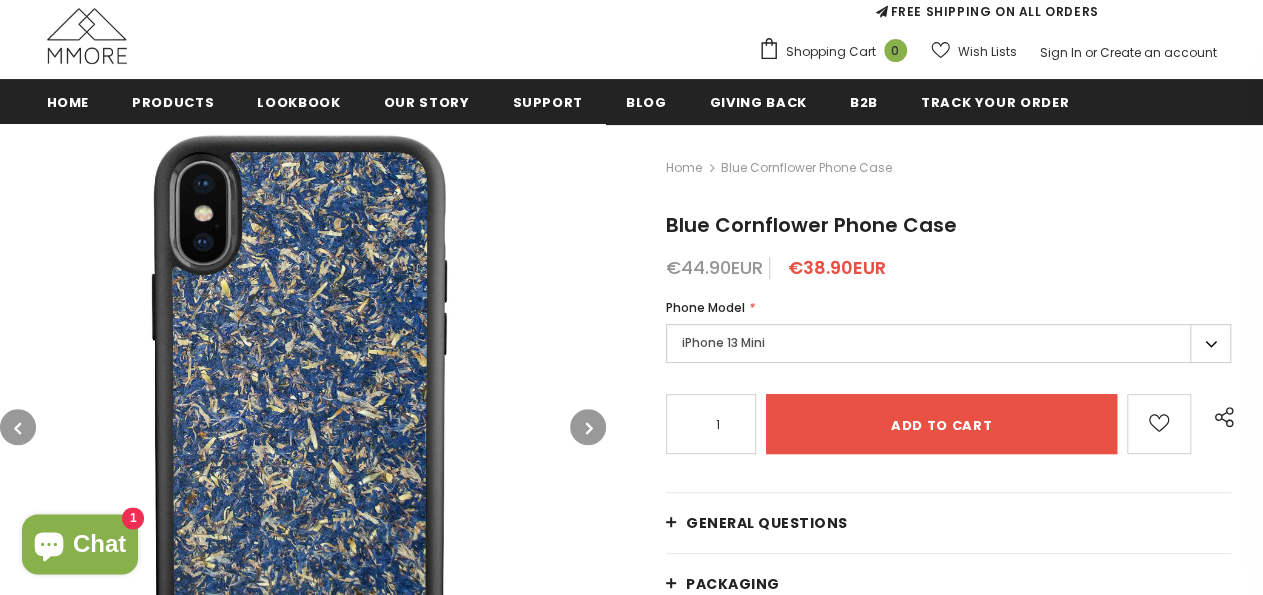 click at bounding box center (589, 428) 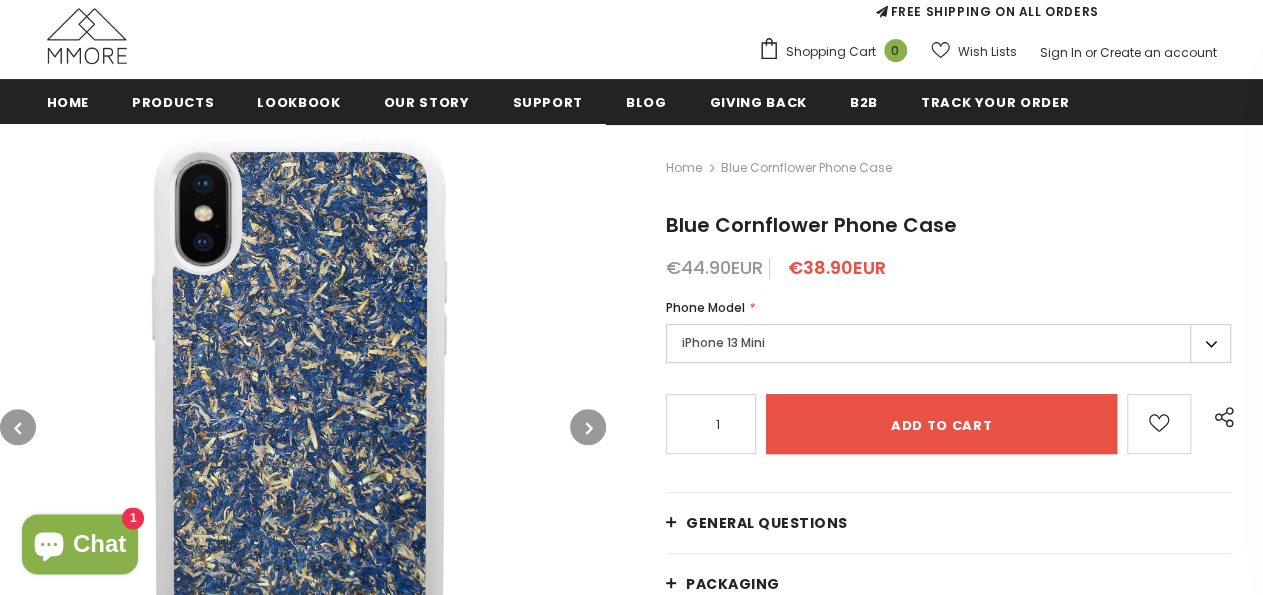 click at bounding box center (589, 428) 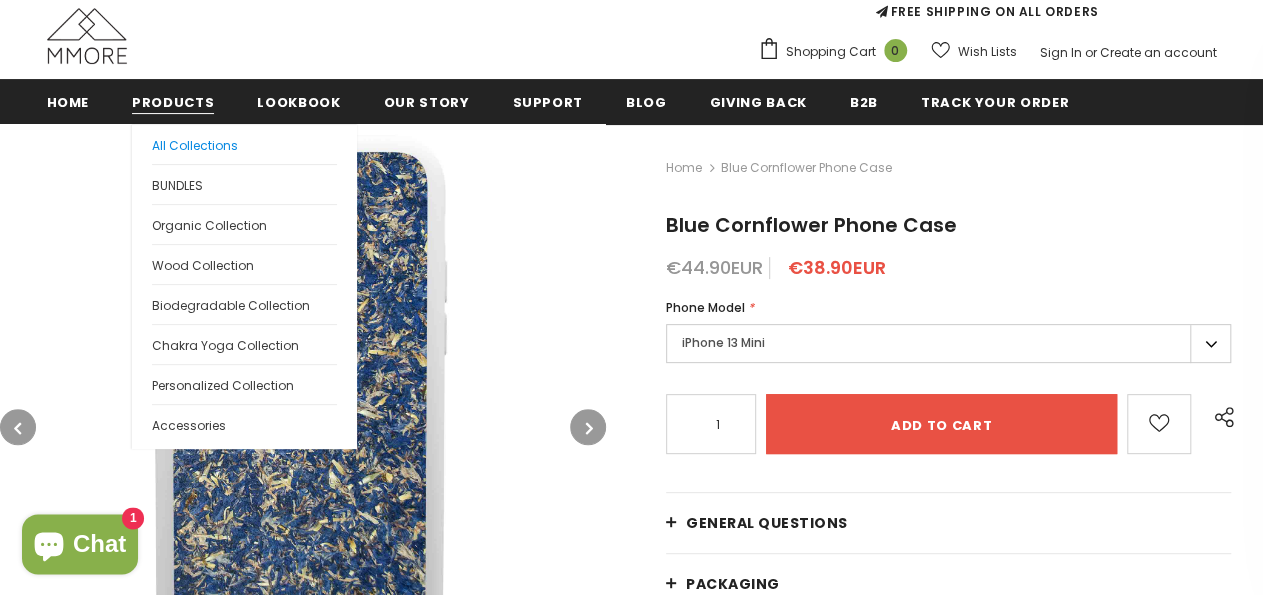 click on "All Collections" at bounding box center [195, 145] 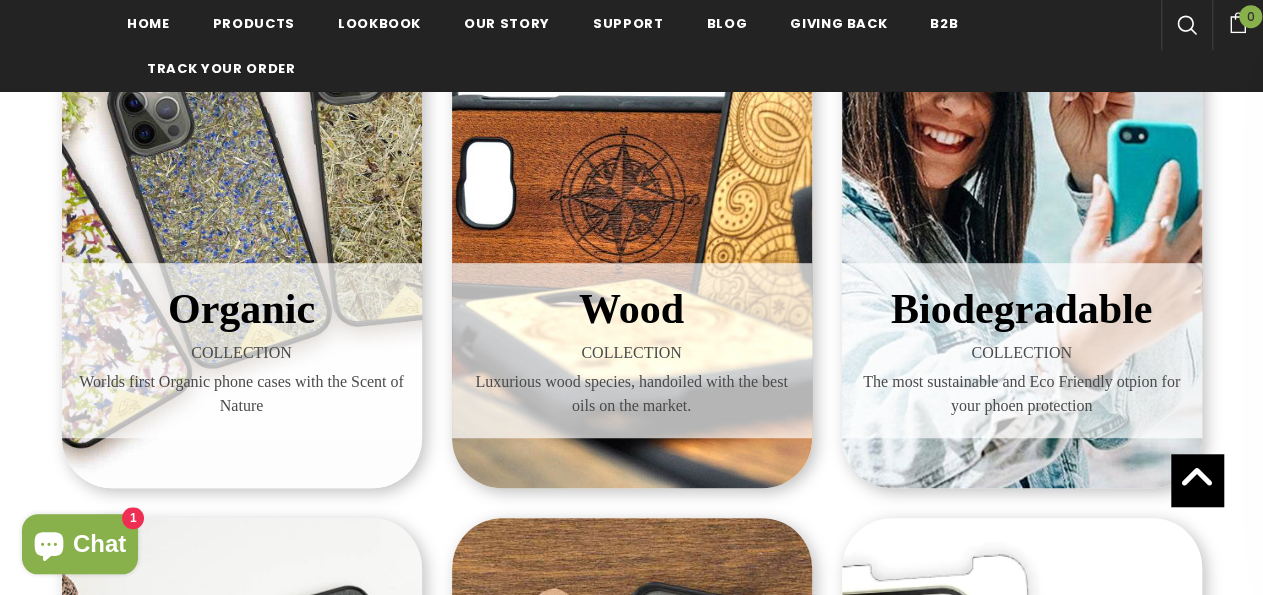 scroll, scrollTop: 465, scrollLeft: 0, axis: vertical 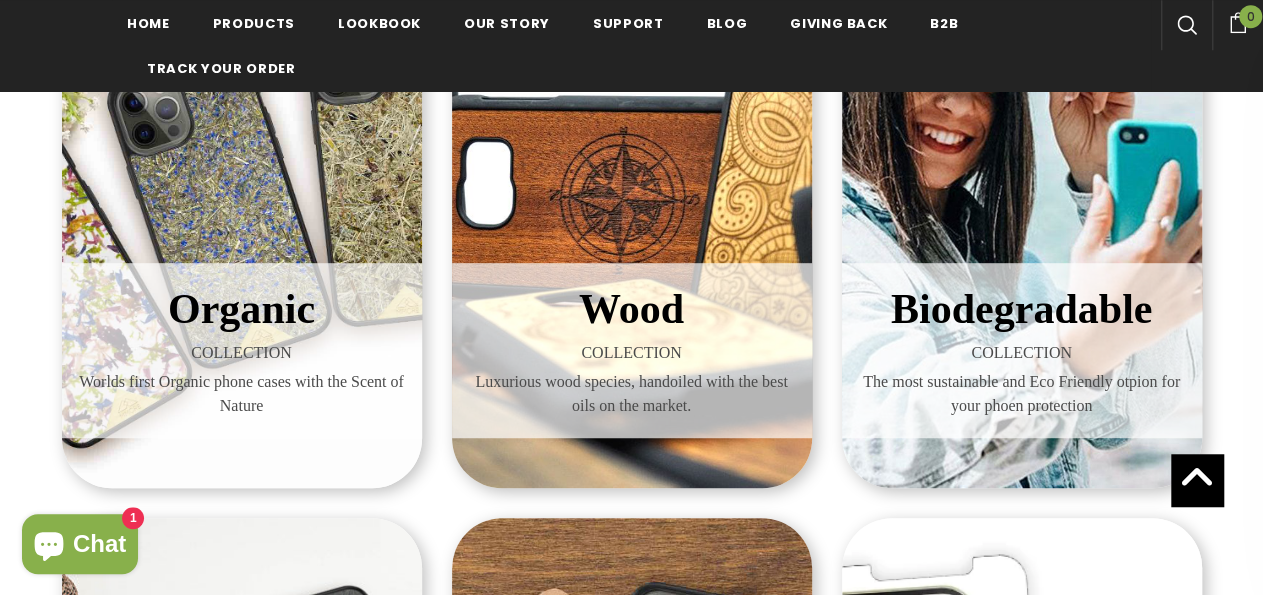 click on "Organic COLLECTION Worlds first Organic phone cases with the Scent of Nature" at bounding box center [242, 198] 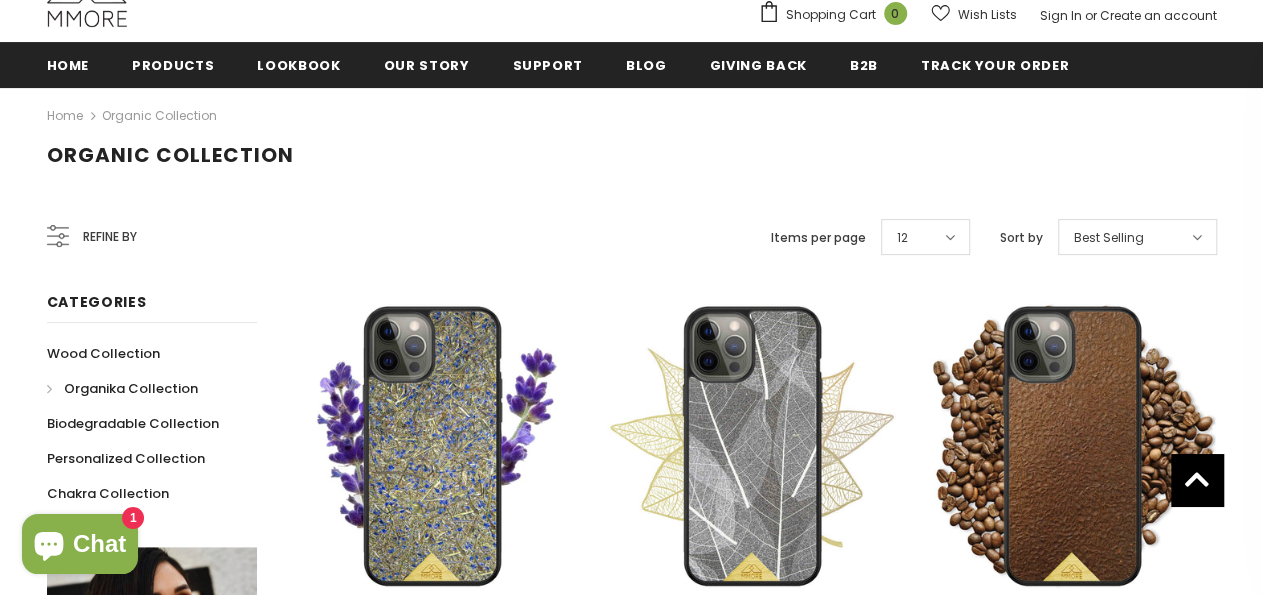 click on "Refine by" at bounding box center [110, 237] 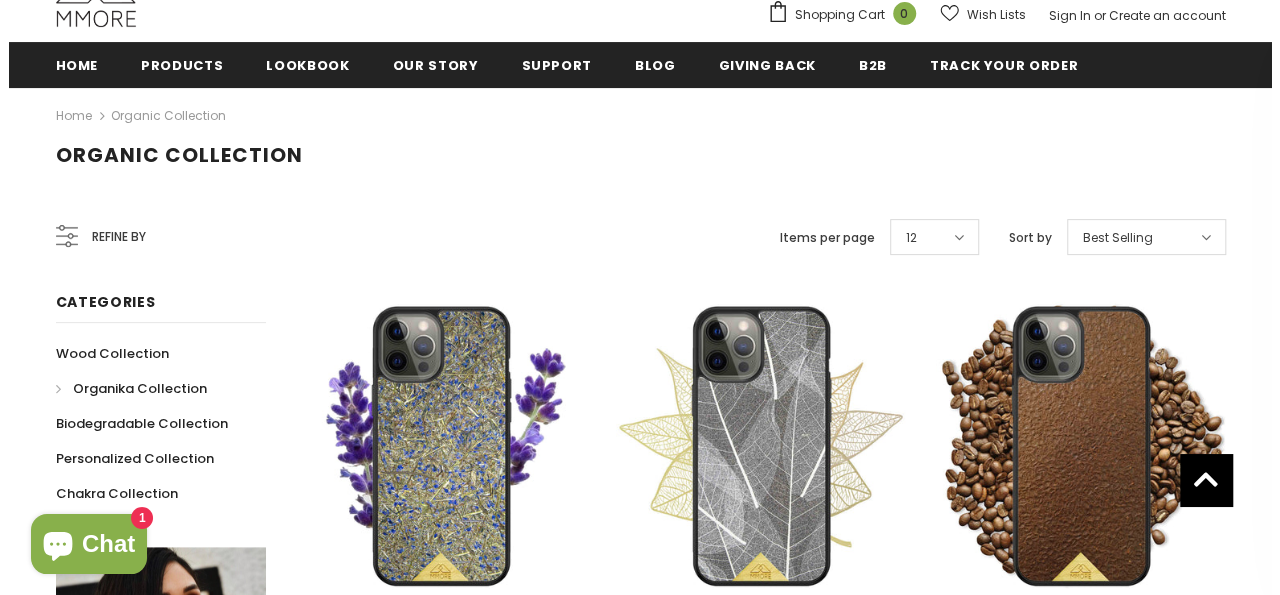 scroll, scrollTop: 231, scrollLeft: 0, axis: vertical 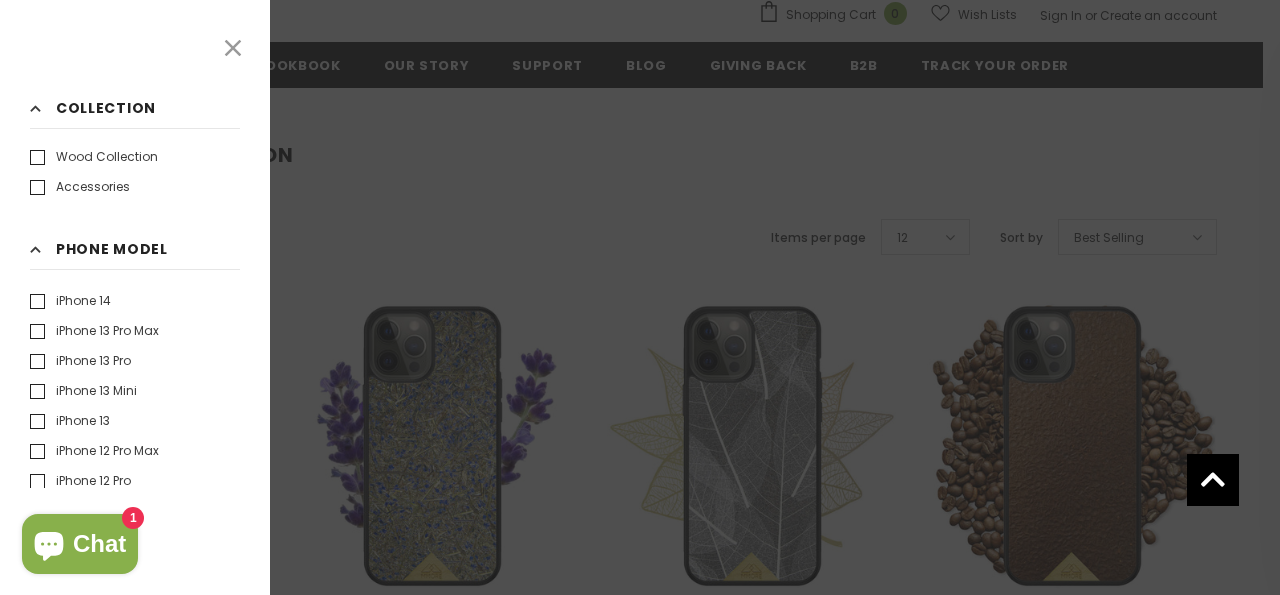 click on "iPhone 13 Mini" at bounding box center [83, 391] 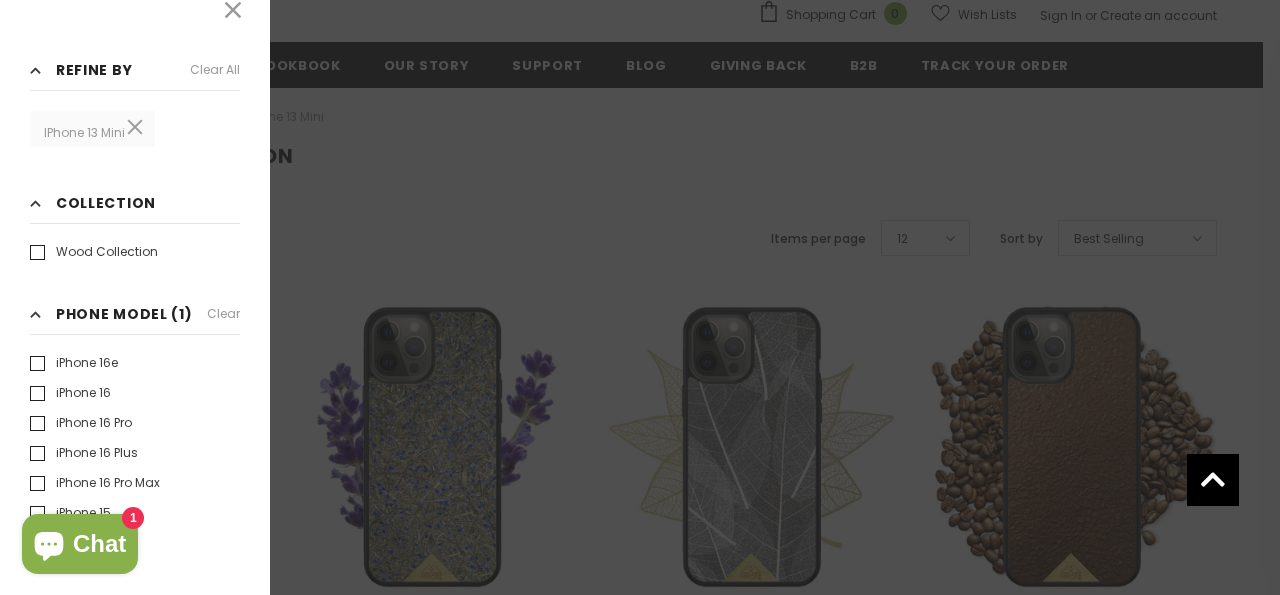 scroll, scrollTop: 91, scrollLeft: 0, axis: vertical 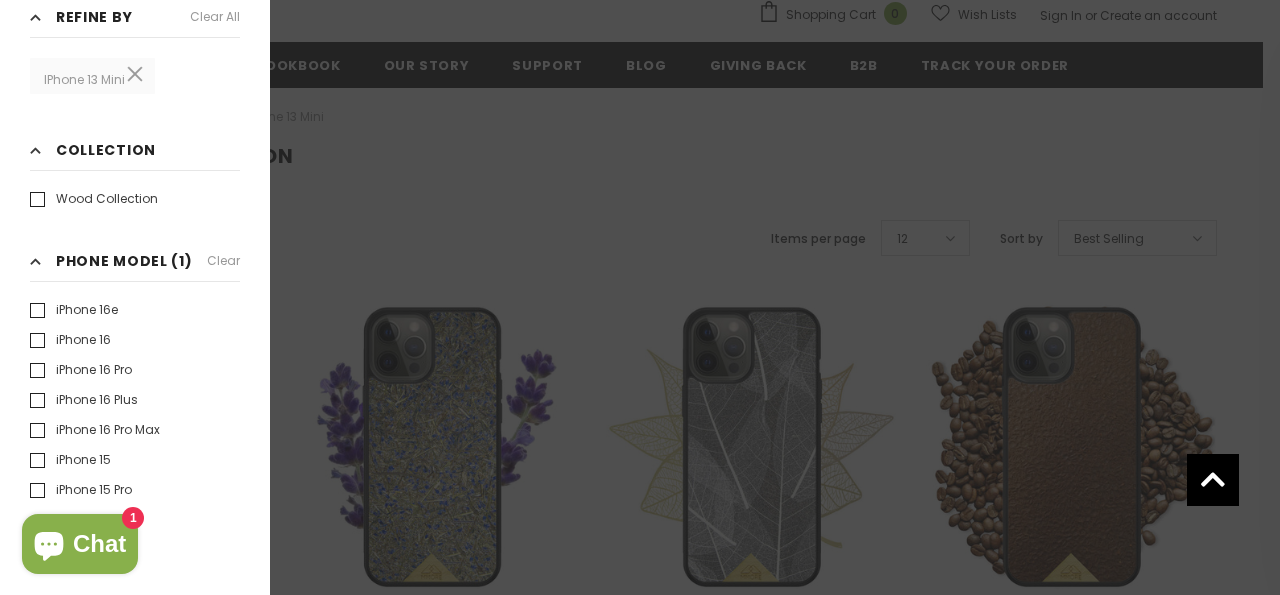 click on "Collection
Clear" at bounding box center [135, 155] 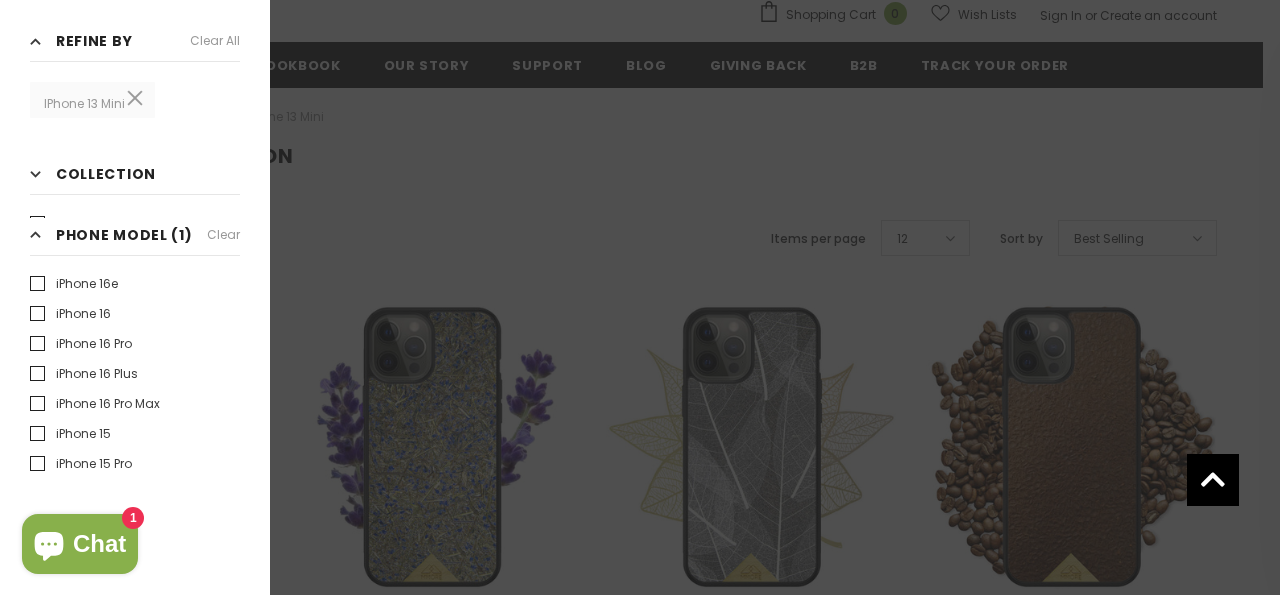 scroll, scrollTop: 57, scrollLeft: 0, axis: vertical 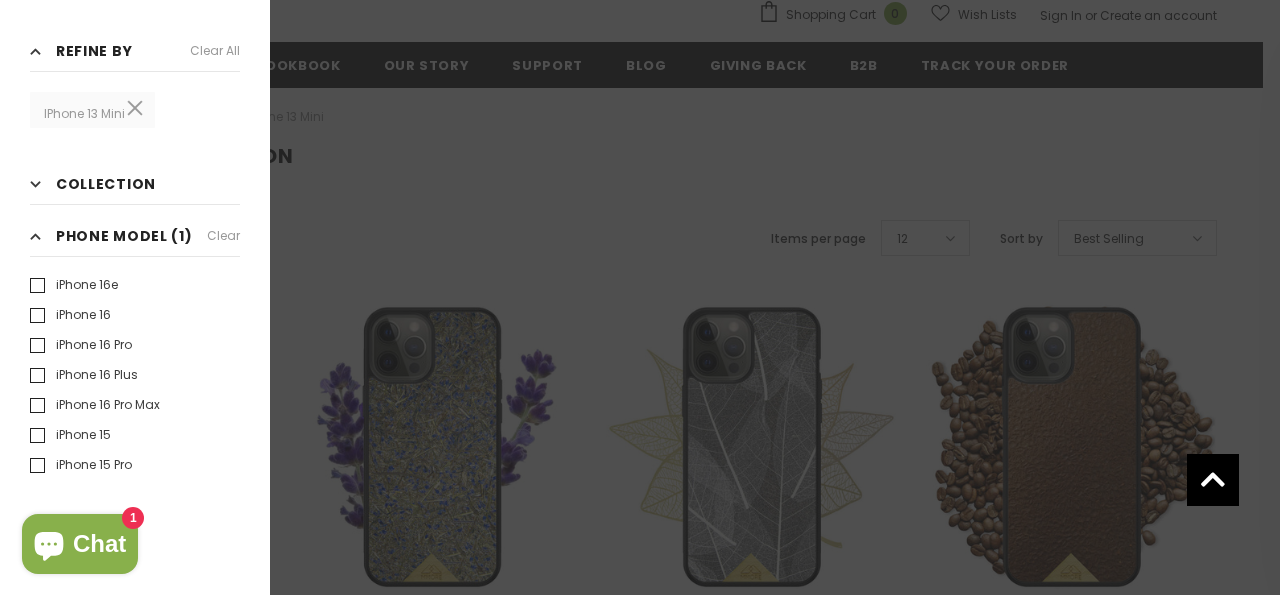 click on "Collection
Clear" at bounding box center (135, 189) 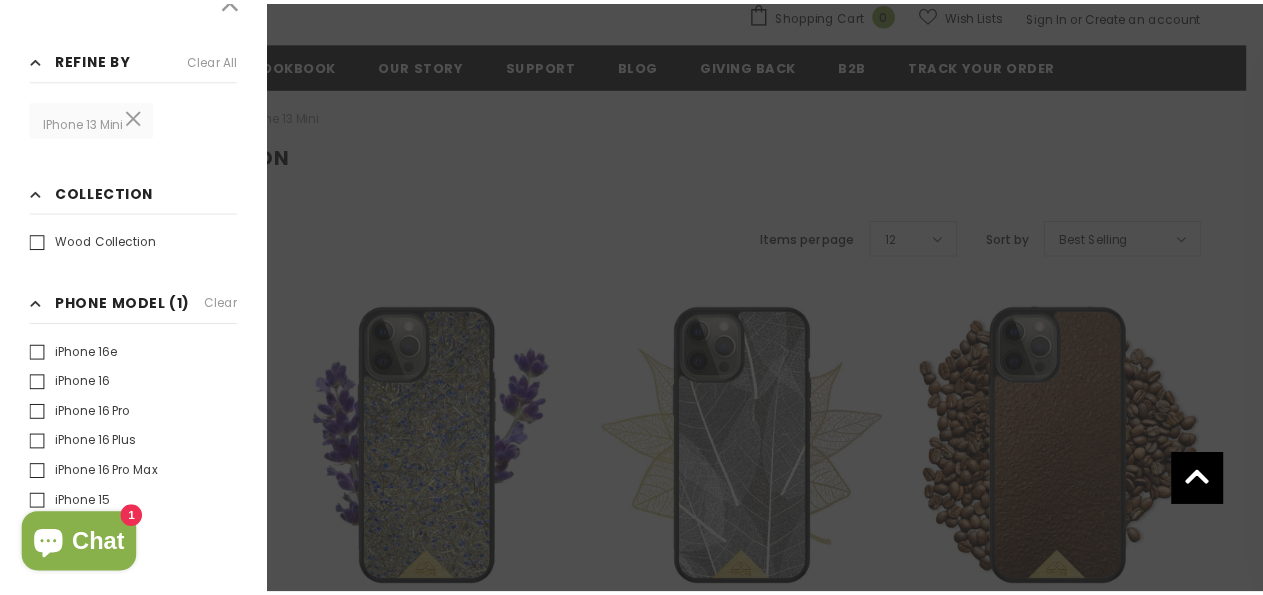 scroll, scrollTop: 0, scrollLeft: 0, axis: both 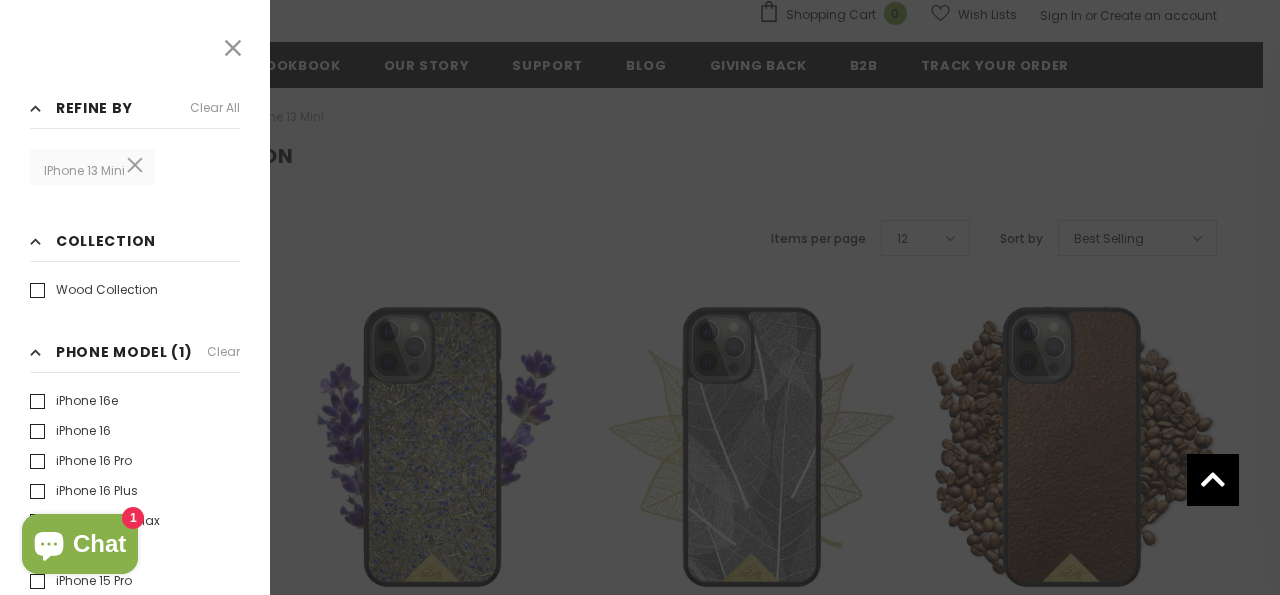 click 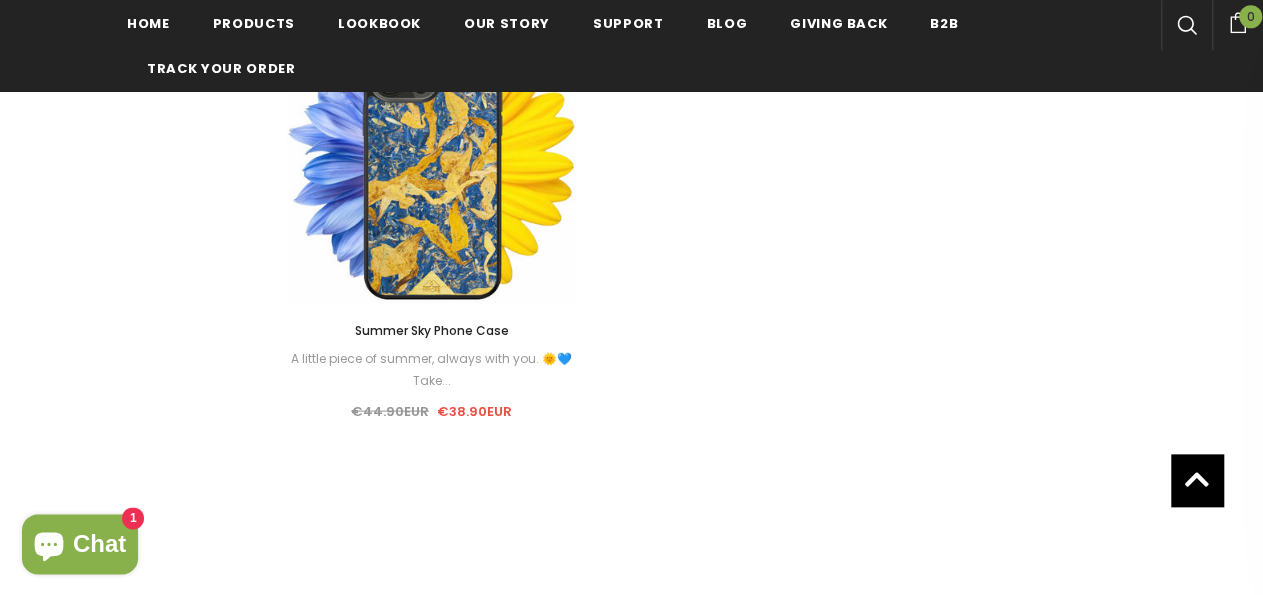 scroll, scrollTop: 1958, scrollLeft: 0, axis: vertical 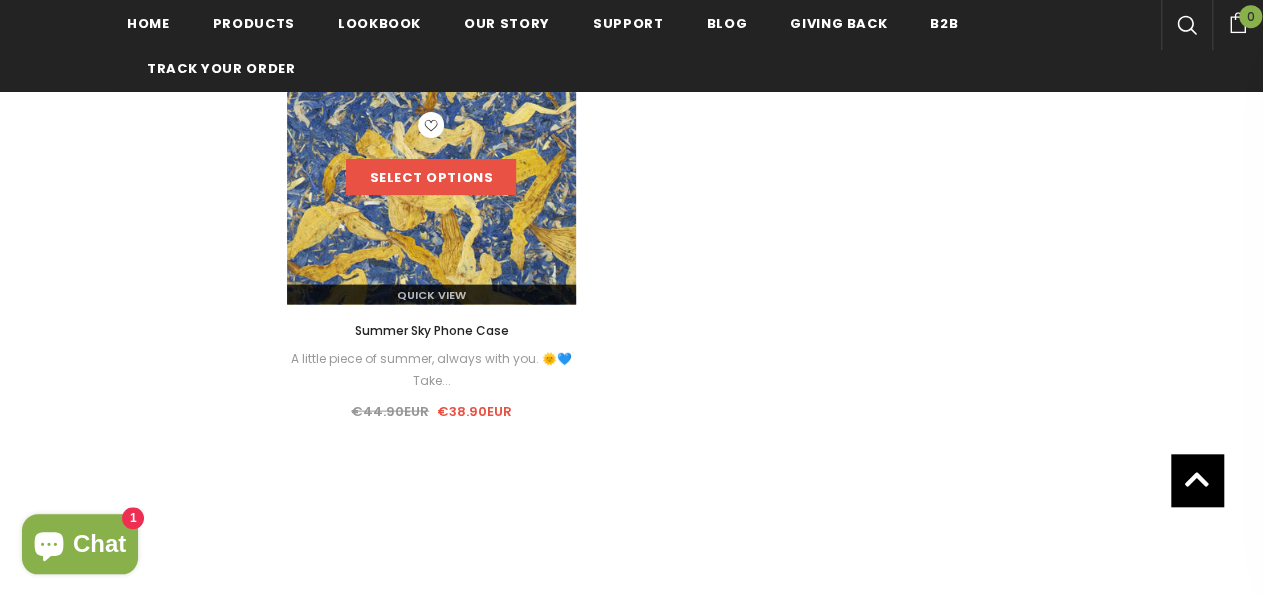 click on "Select options" at bounding box center (431, 177) 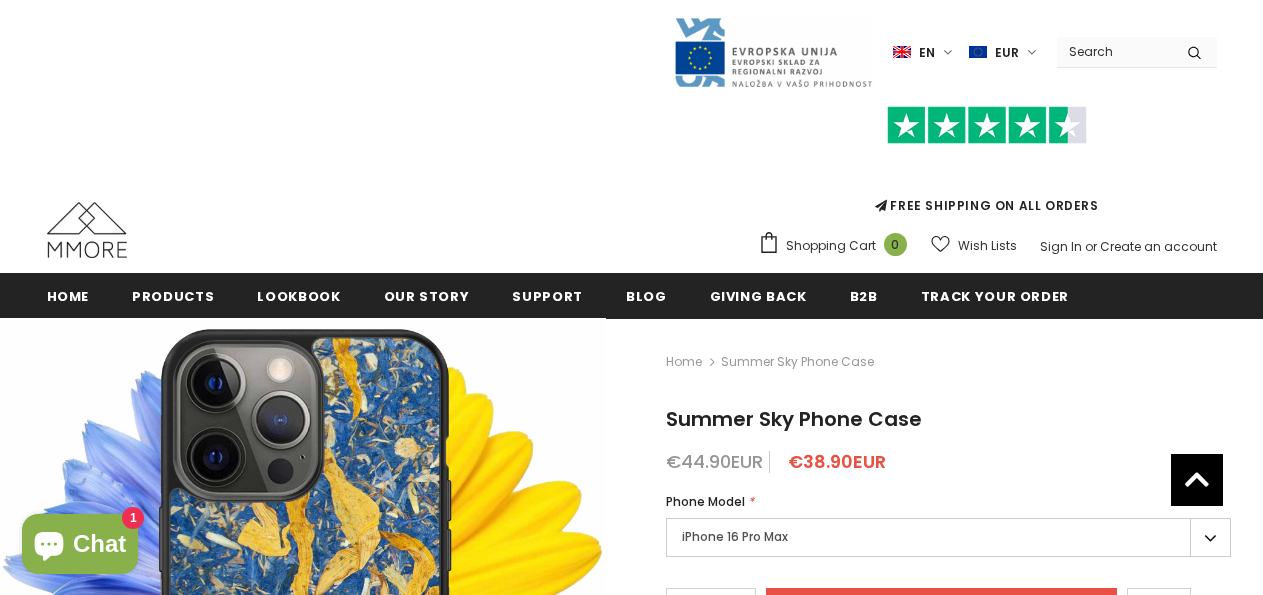 scroll, scrollTop: 251, scrollLeft: 0, axis: vertical 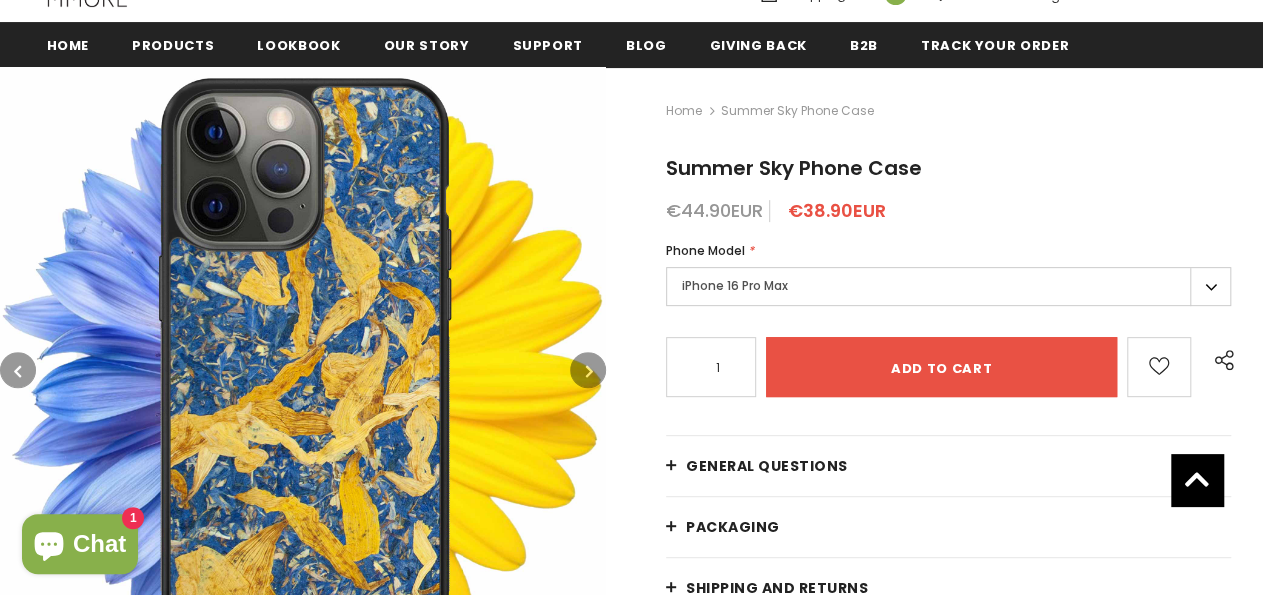 click on "iPhone 16 Pro Max" at bounding box center (948, 286) 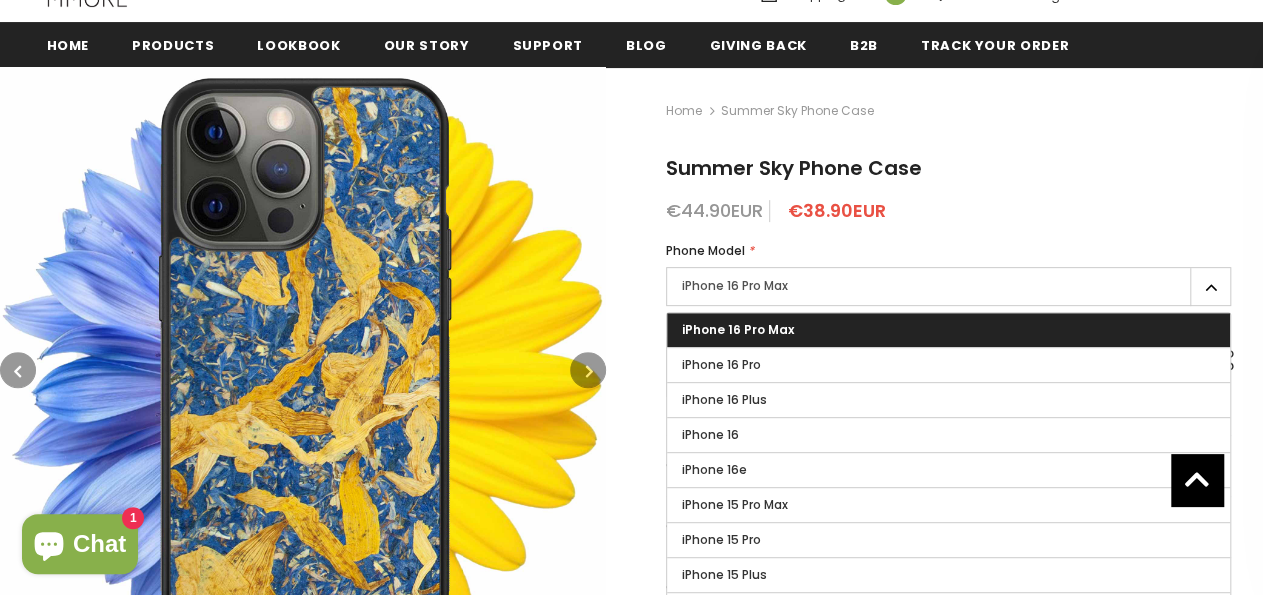 scroll, scrollTop: 251, scrollLeft: 0, axis: vertical 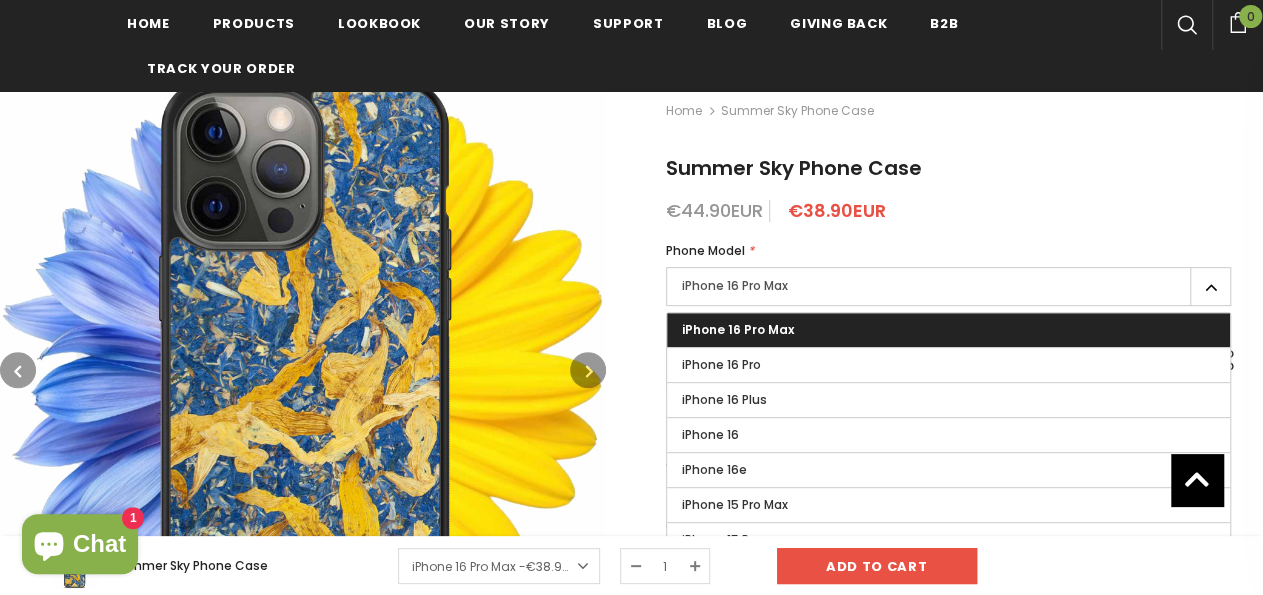 click on "iPhone 13 Mini" at bounding box center [723, 854] 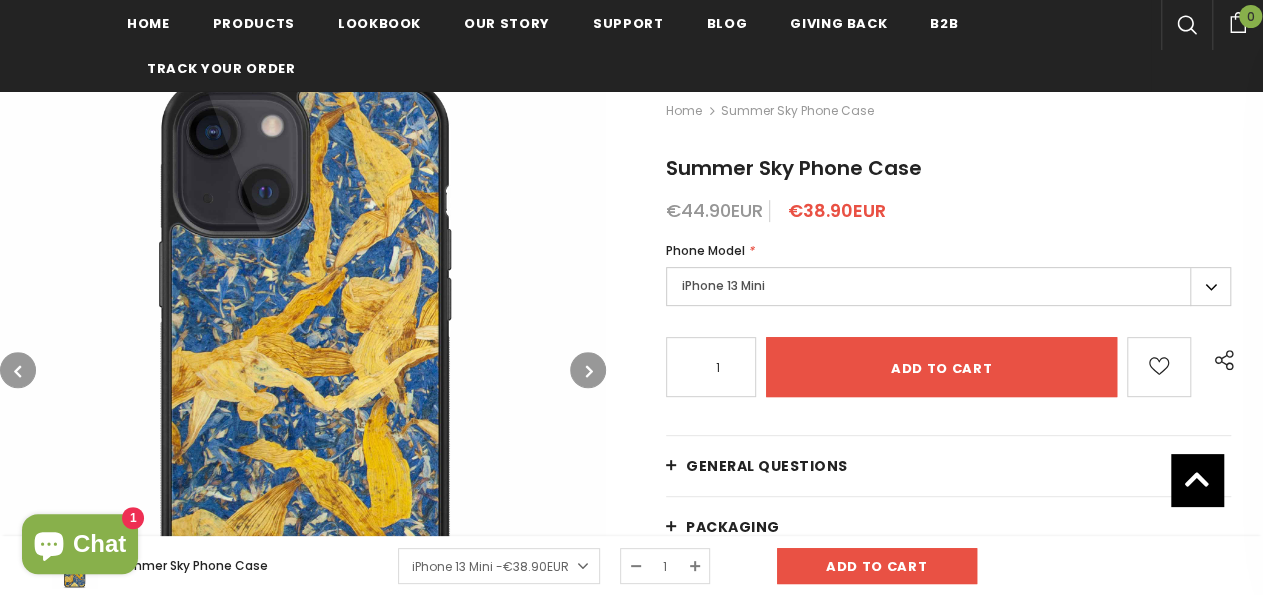 scroll, scrollTop: 615, scrollLeft: 0, axis: vertical 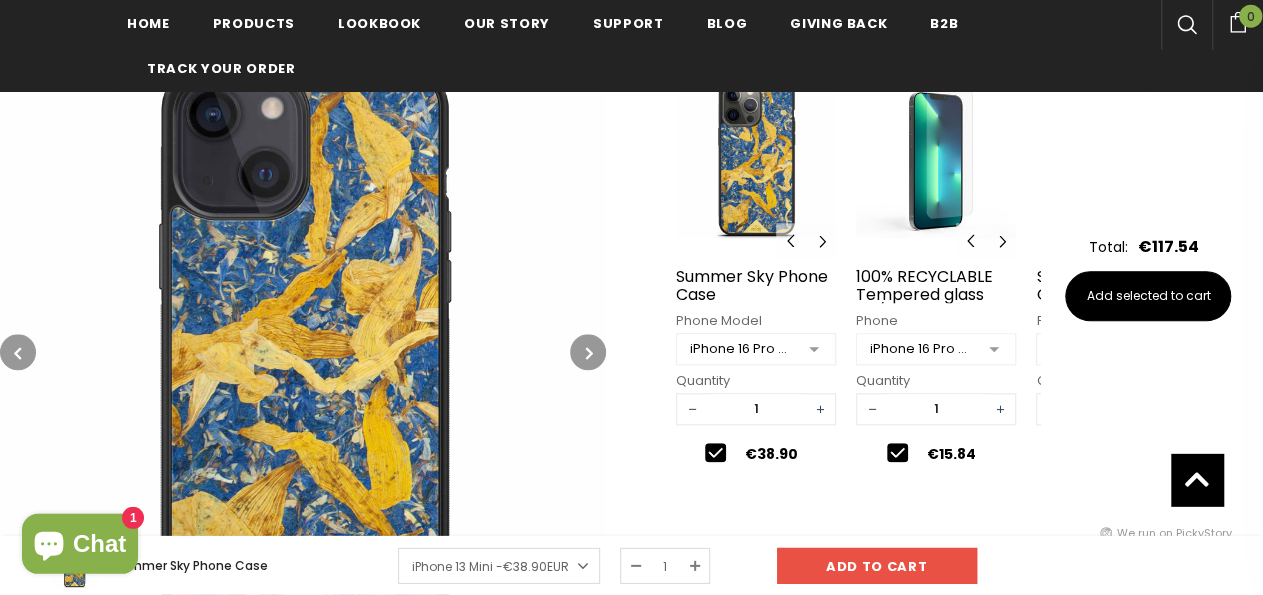 type on "0" 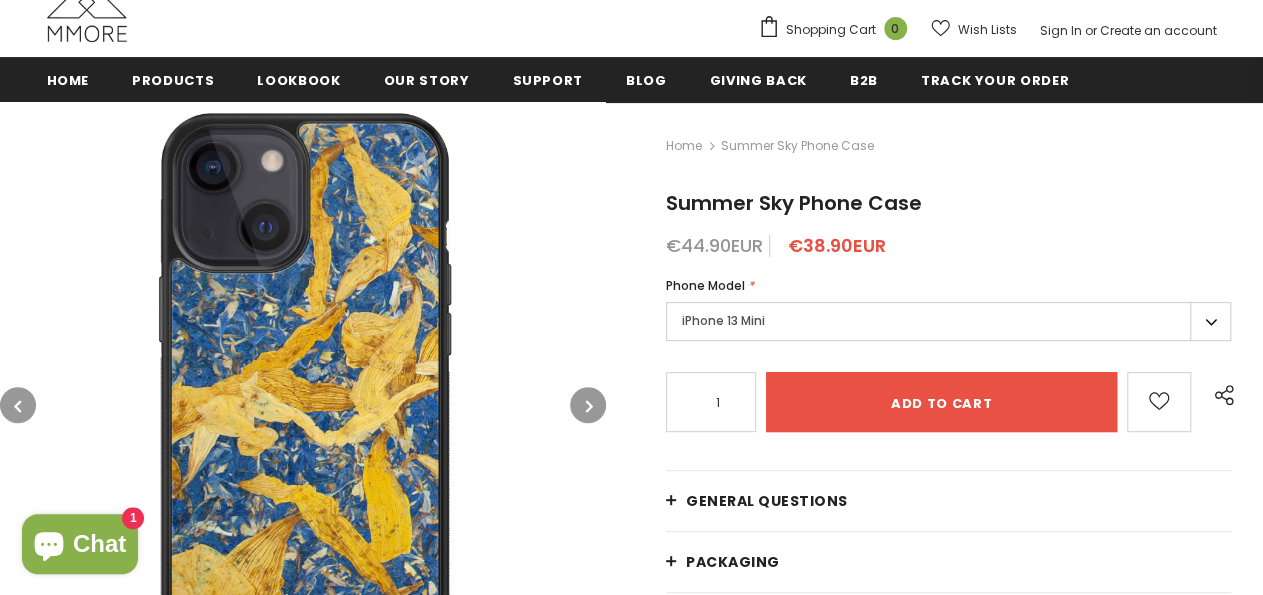 scroll, scrollTop: 215, scrollLeft: 0, axis: vertical 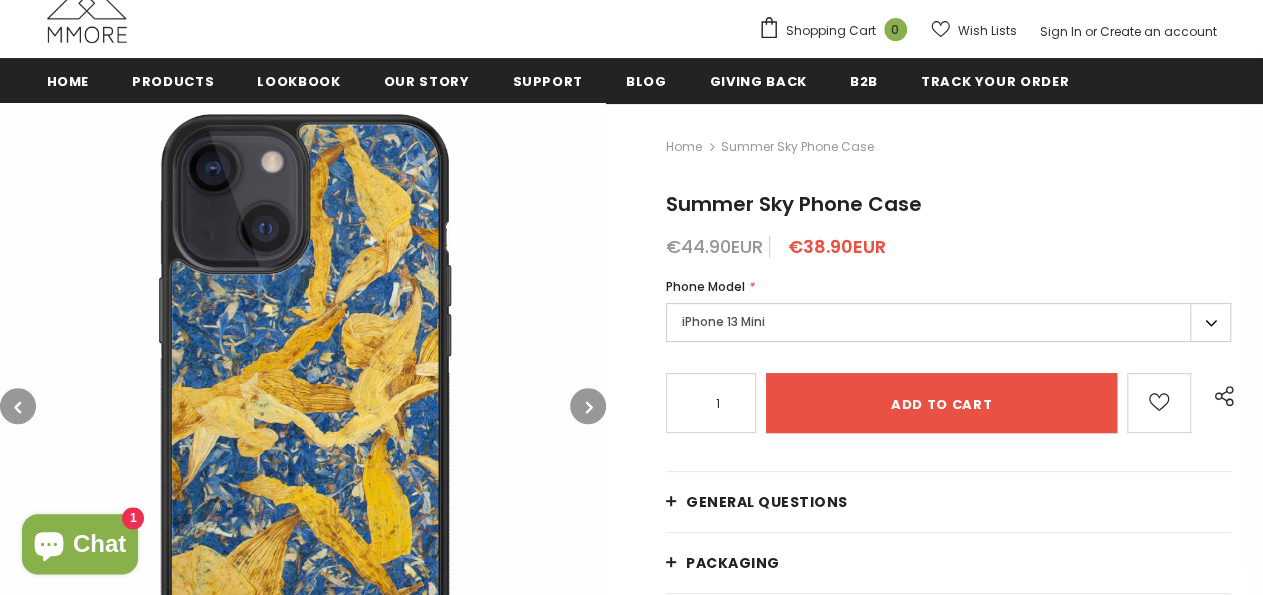 click at bounding box center [589, 407] 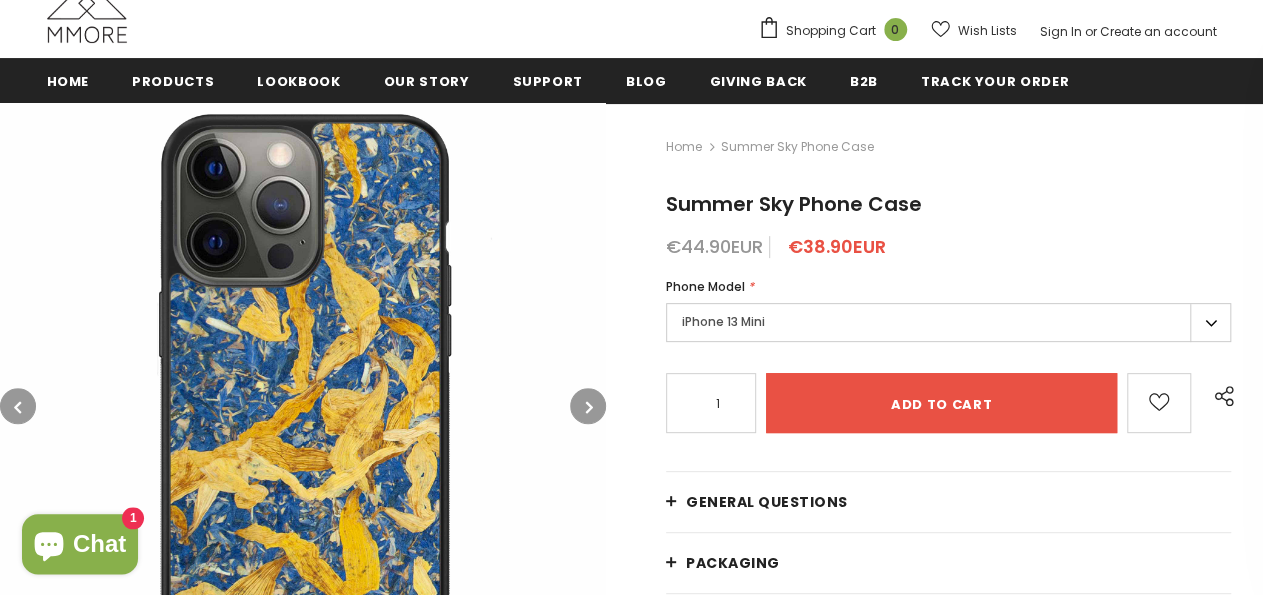 click at bounding box center [589, 407] 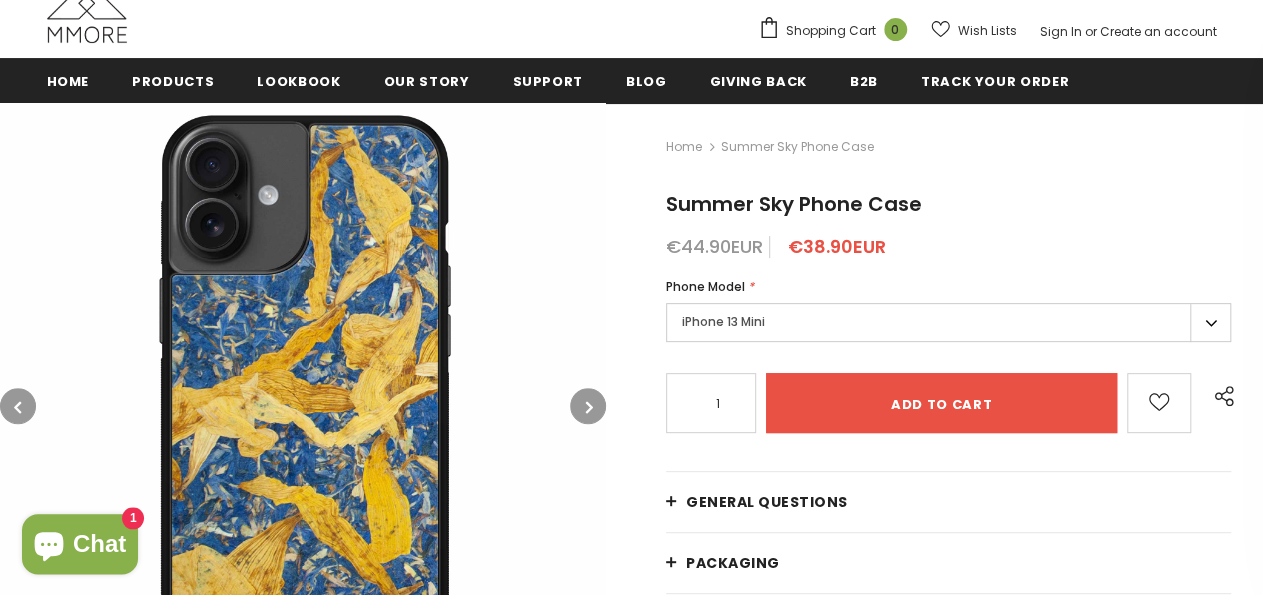 click at bounding box center (589, 407) 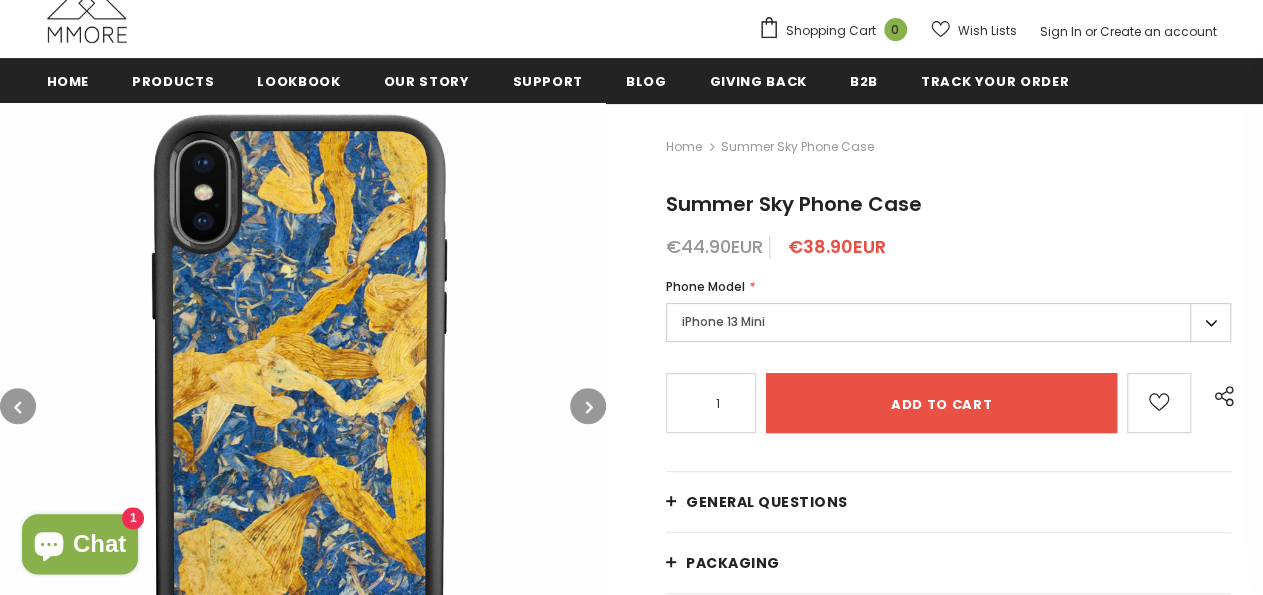 click at bounding box center [589, 407] 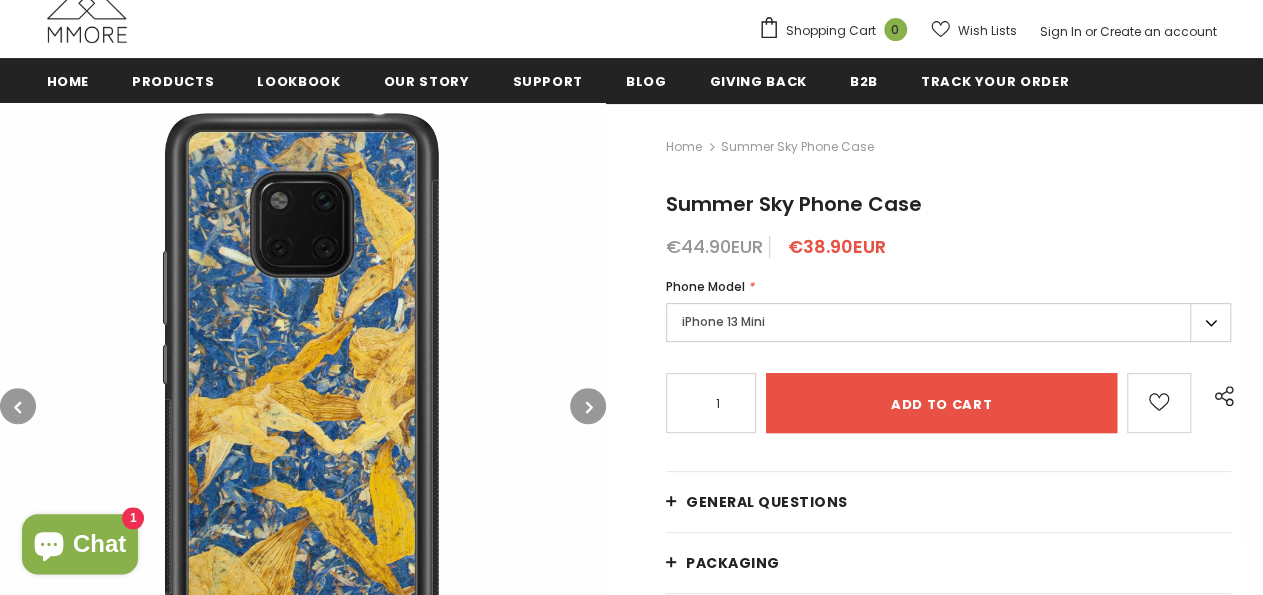 click at bounding box center [589, 407] 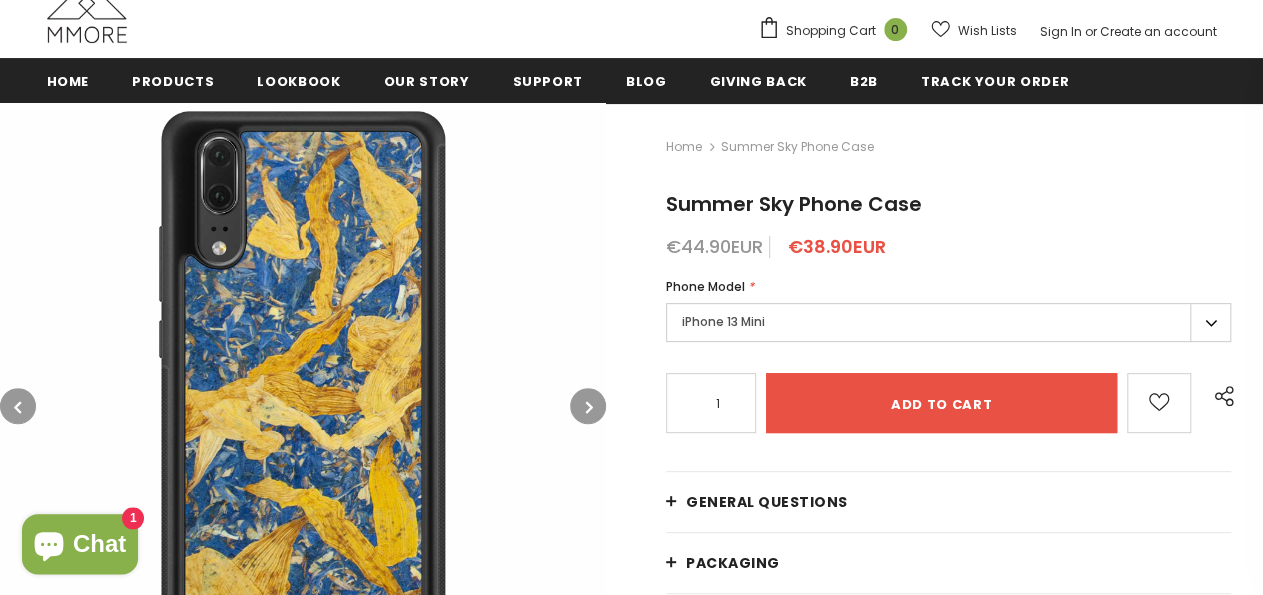 click at bounding box center [589, 407] 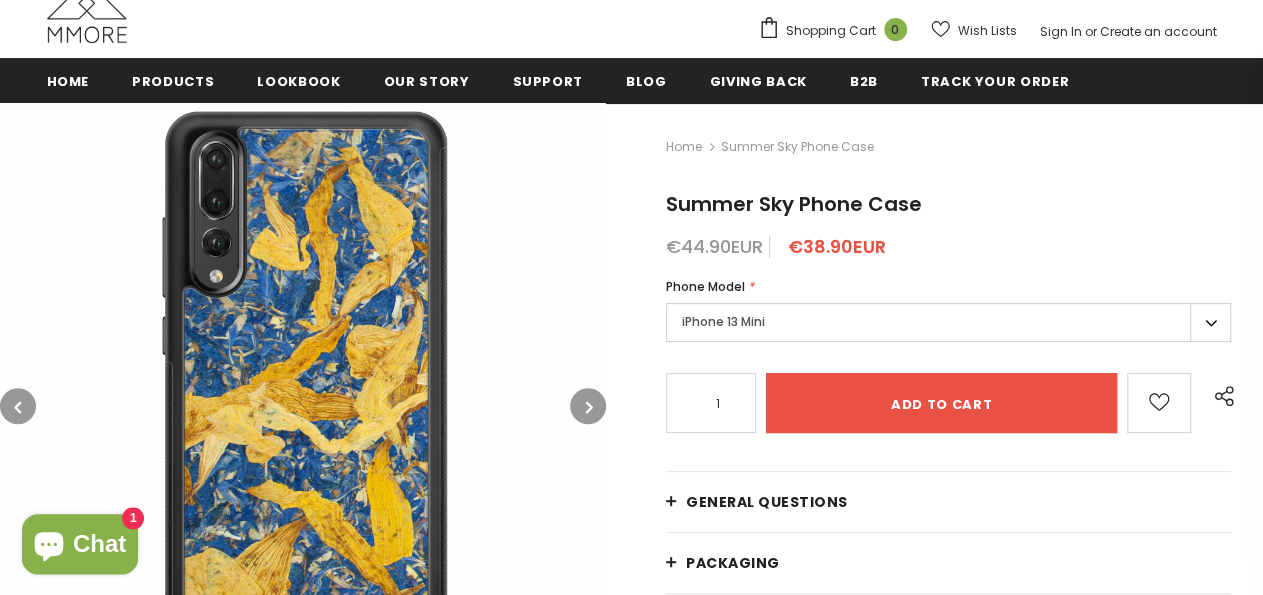 click at bounding box center (589, 407) 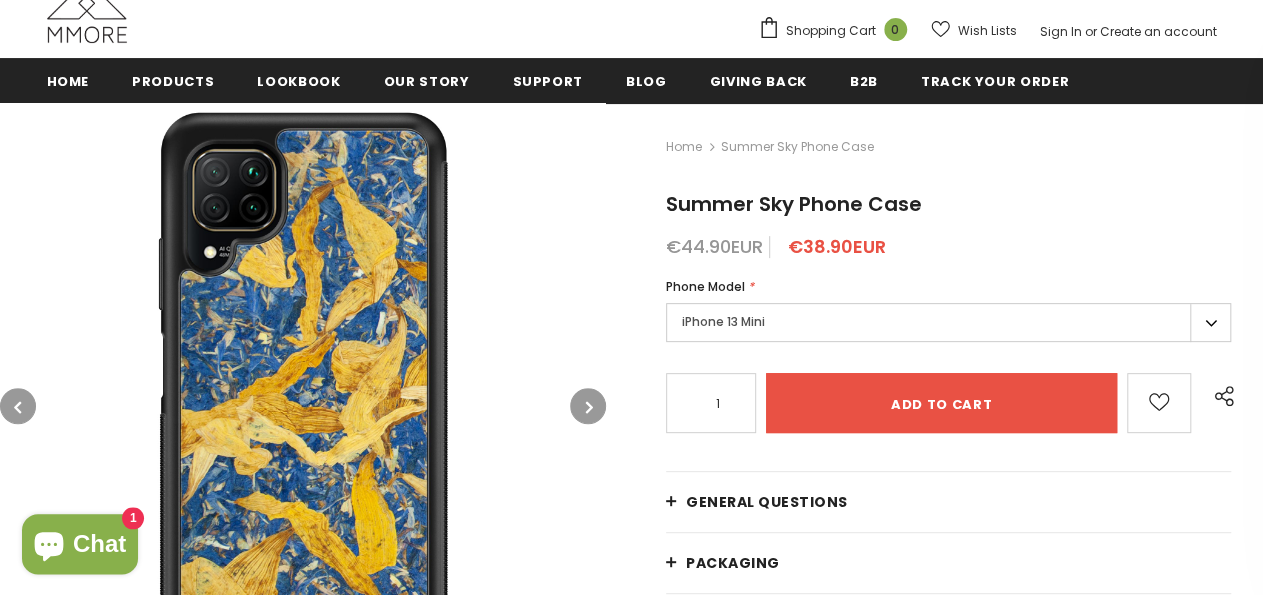 click at bounding box center [589, 407] 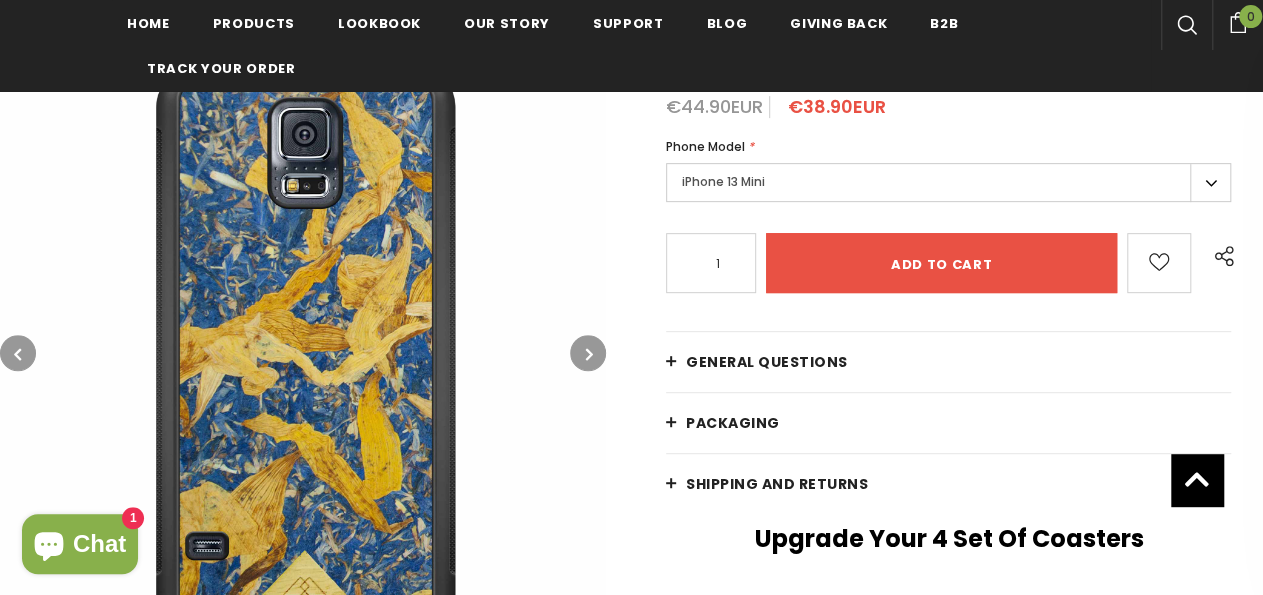 scroll, scrollTop: 300, scrollLeft: 0, axis: vertical 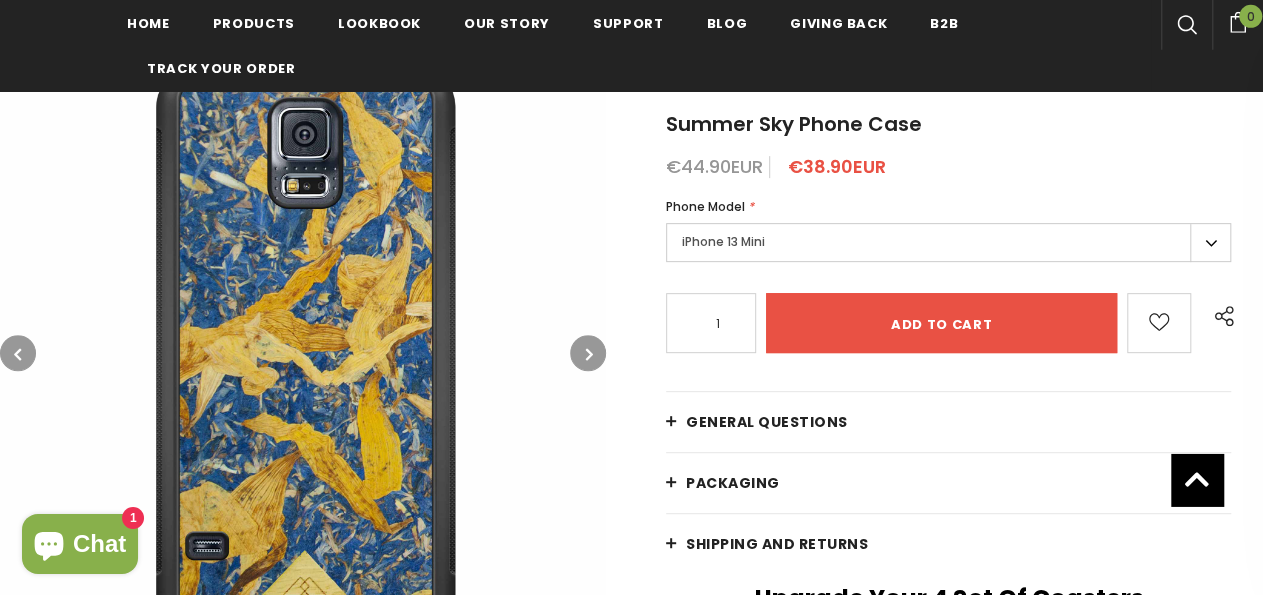 click at bounding box center [588, 353] 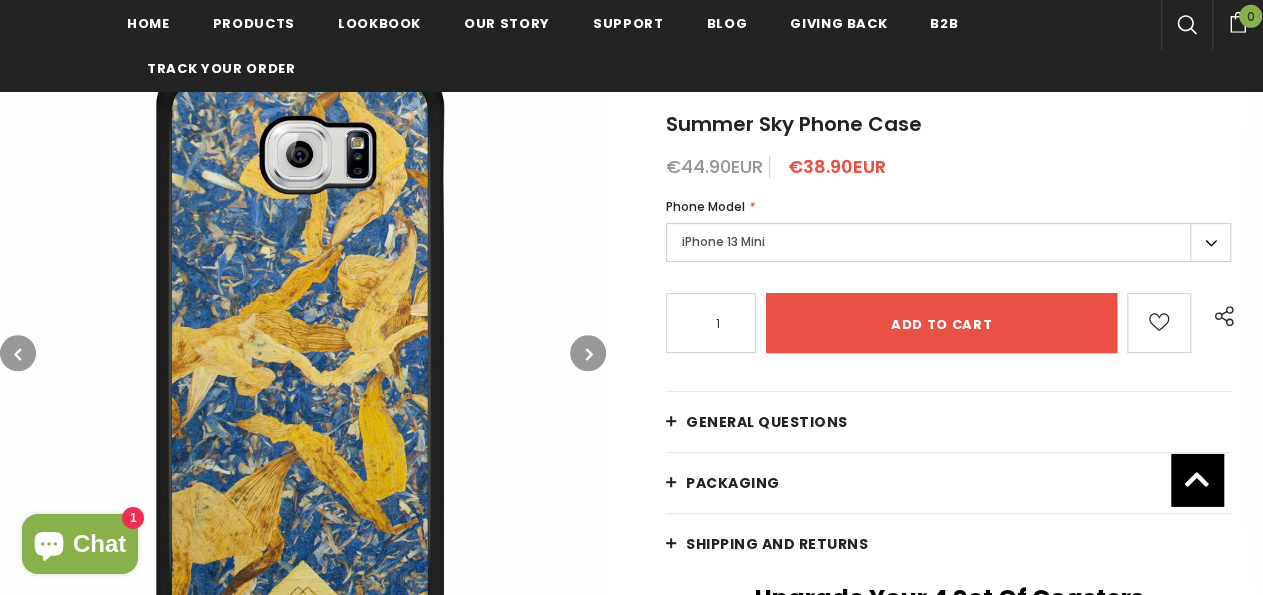 click at bounding box center (588, 353) 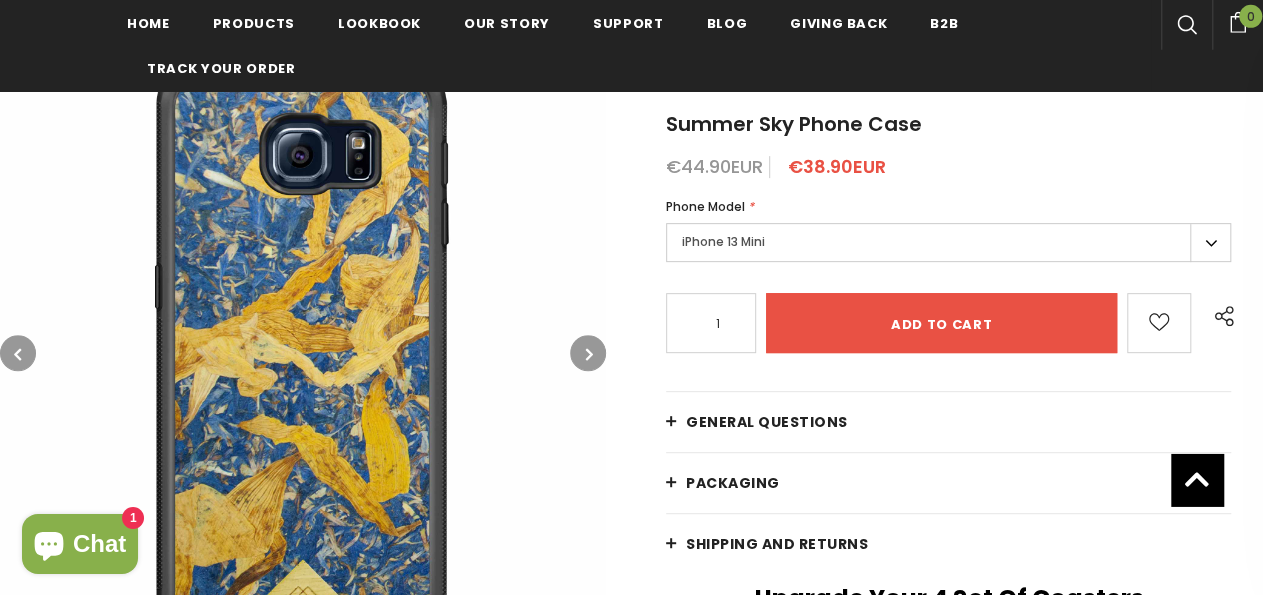 click at bounding box center (588, 353) 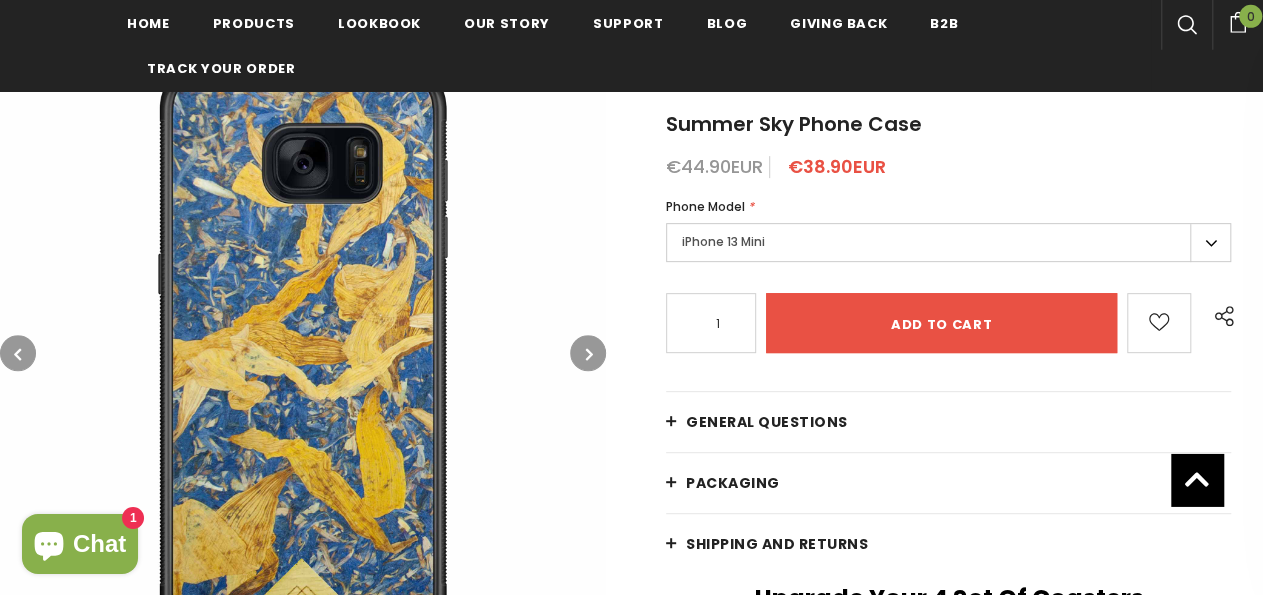 click at bounding box center [588, 353] 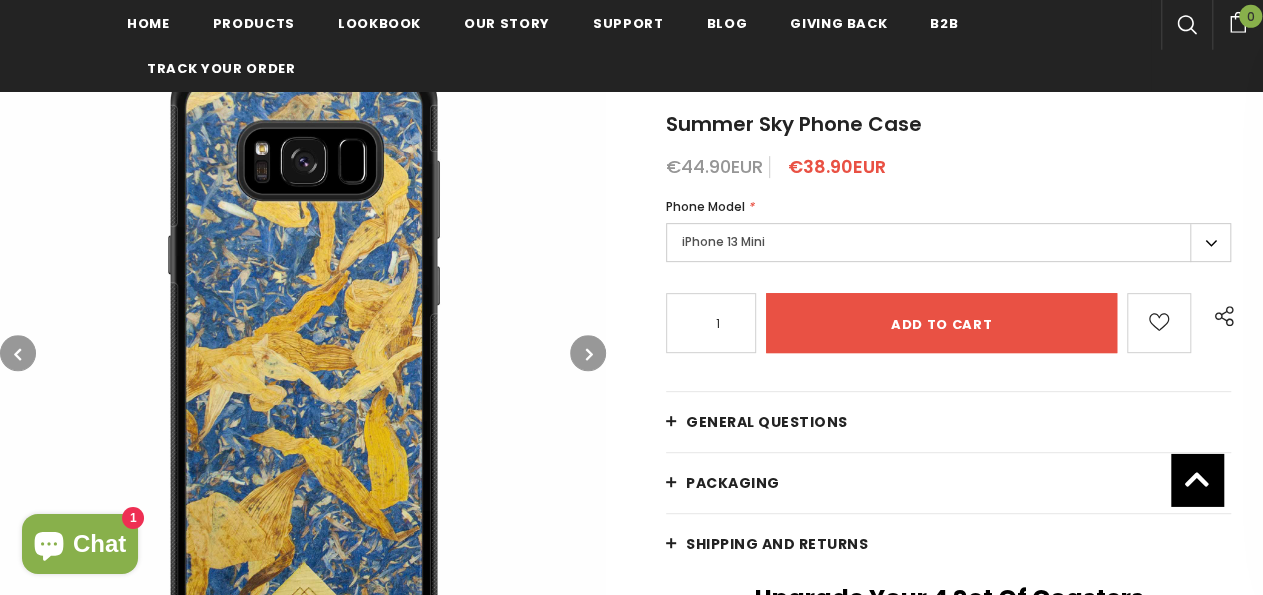 click at bounding box center [588, 353] 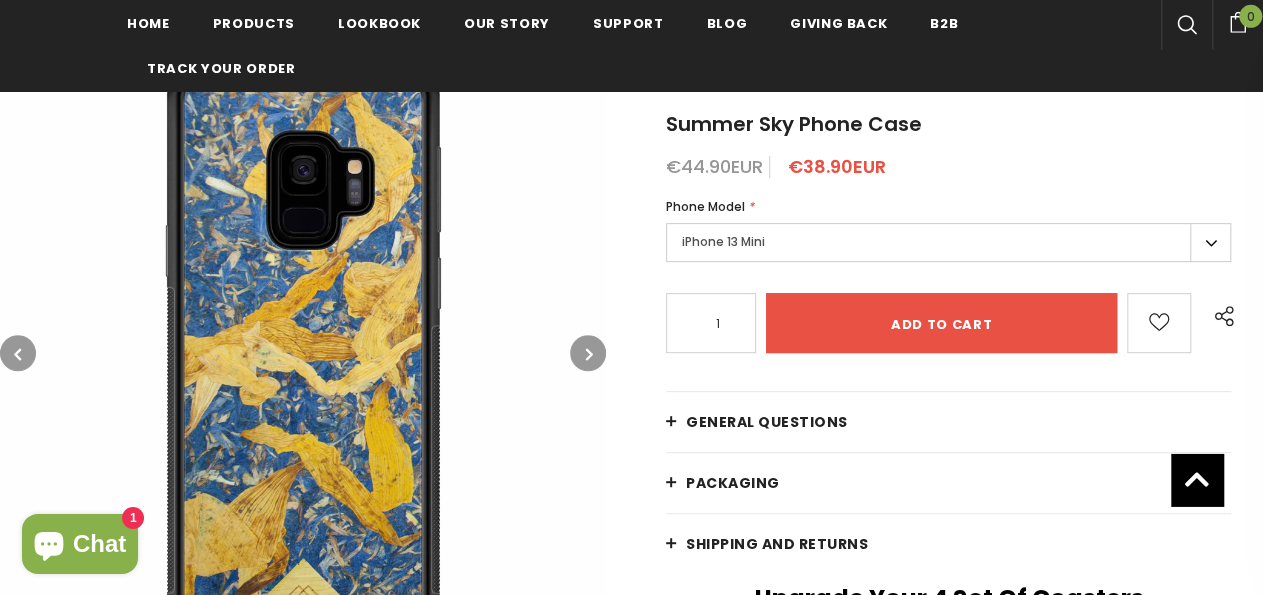 click at bounding box center [588, 353] 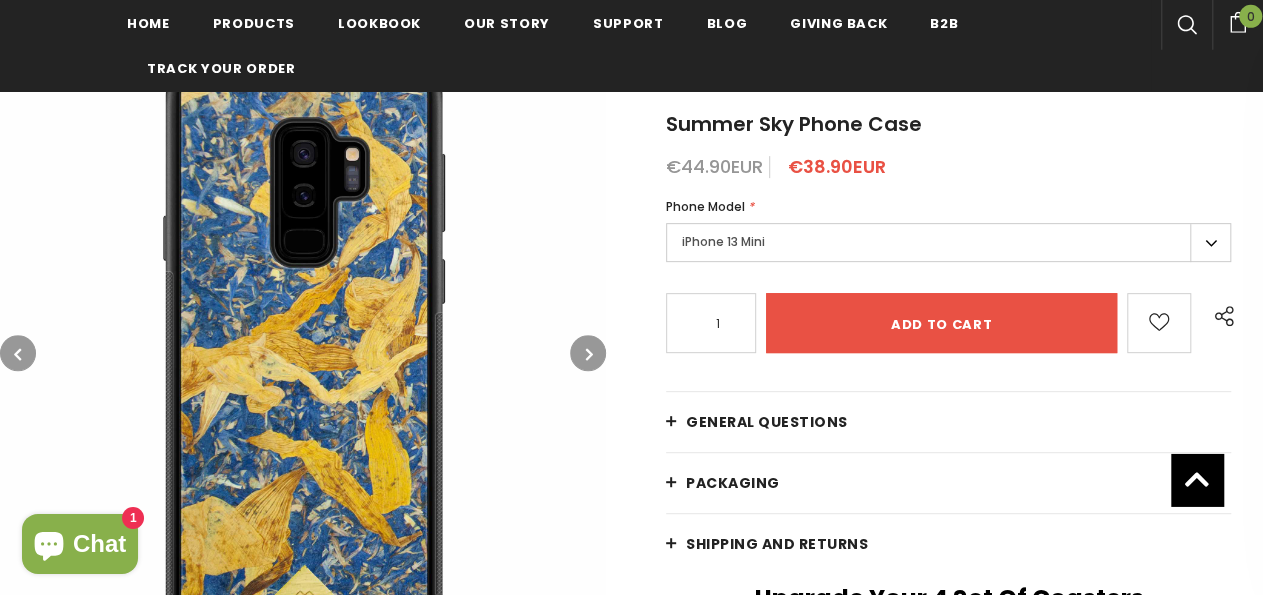 click at bounding box center (588, 353) 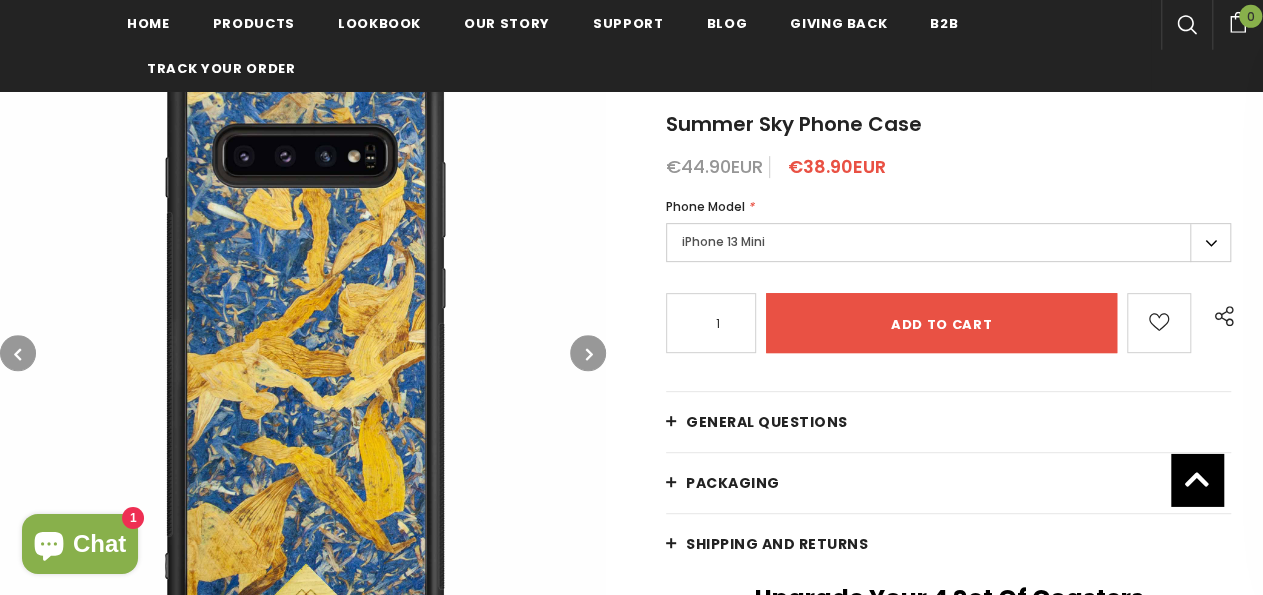click at bounding box center [588, 353] 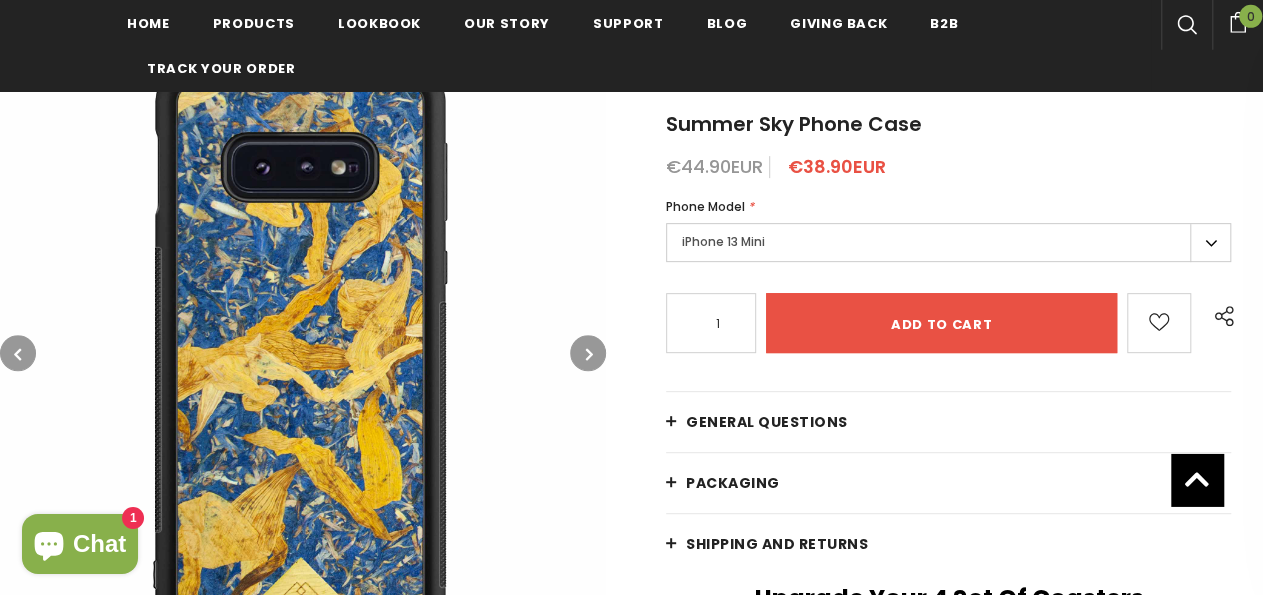 click at bounding box center (588, 353) 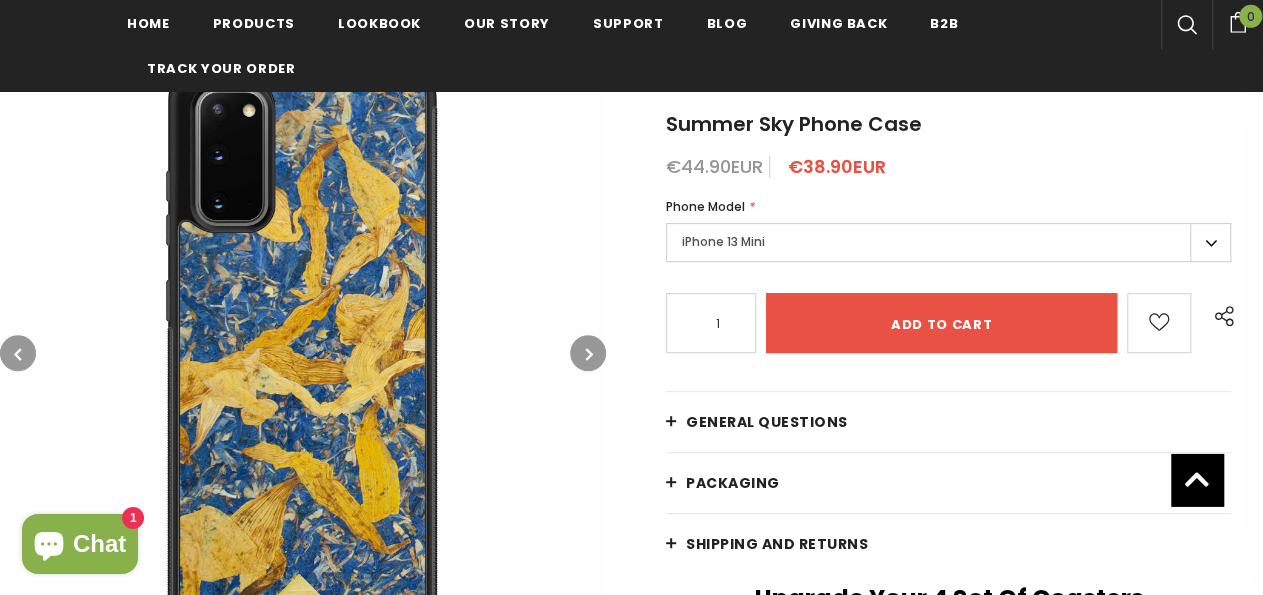 click at bounding box center (303, 353) 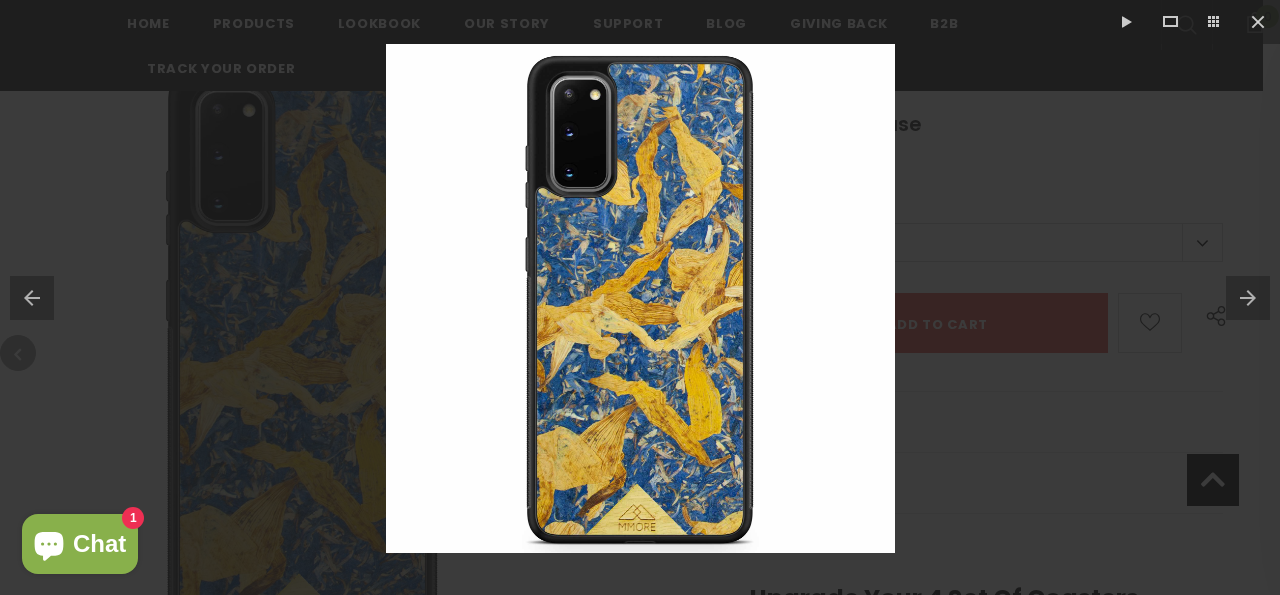 click at bounding box center (27, 298) 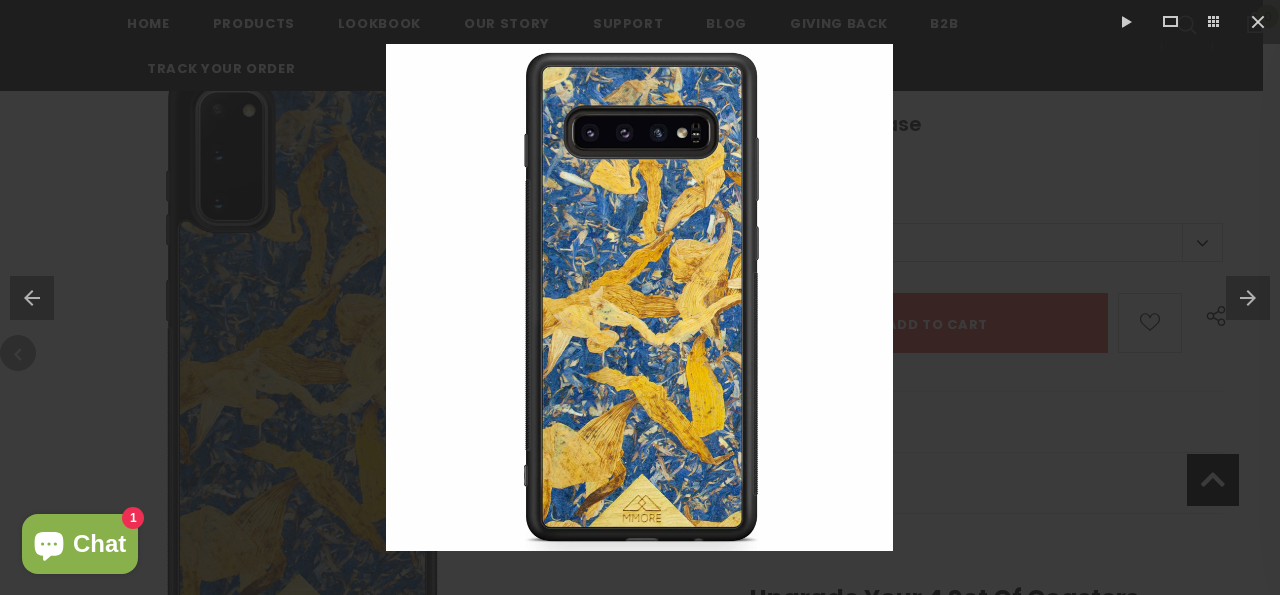 click at bounding box center (27, 298) 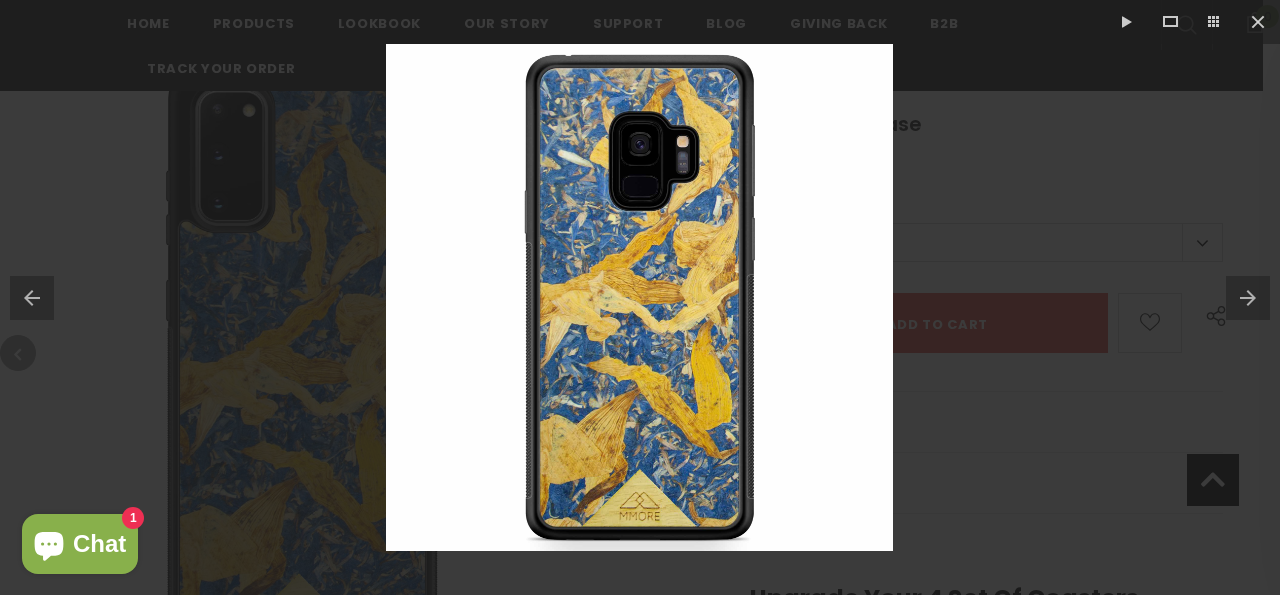click at bounding box center [27, 298] 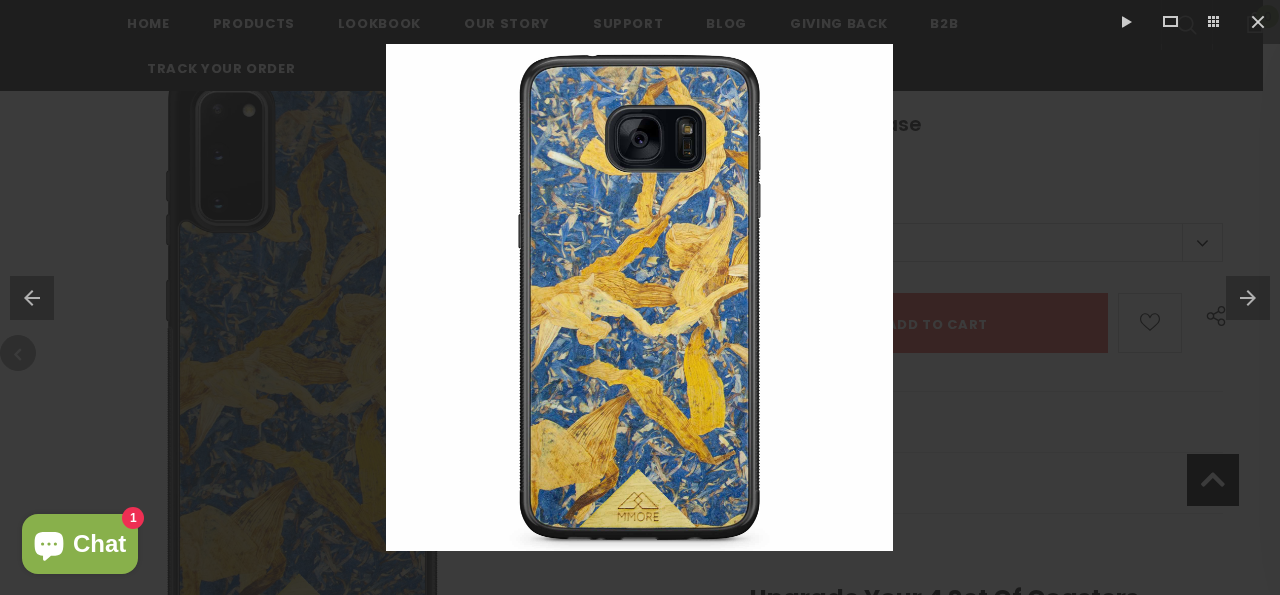 click at bounding box center (27, 298) 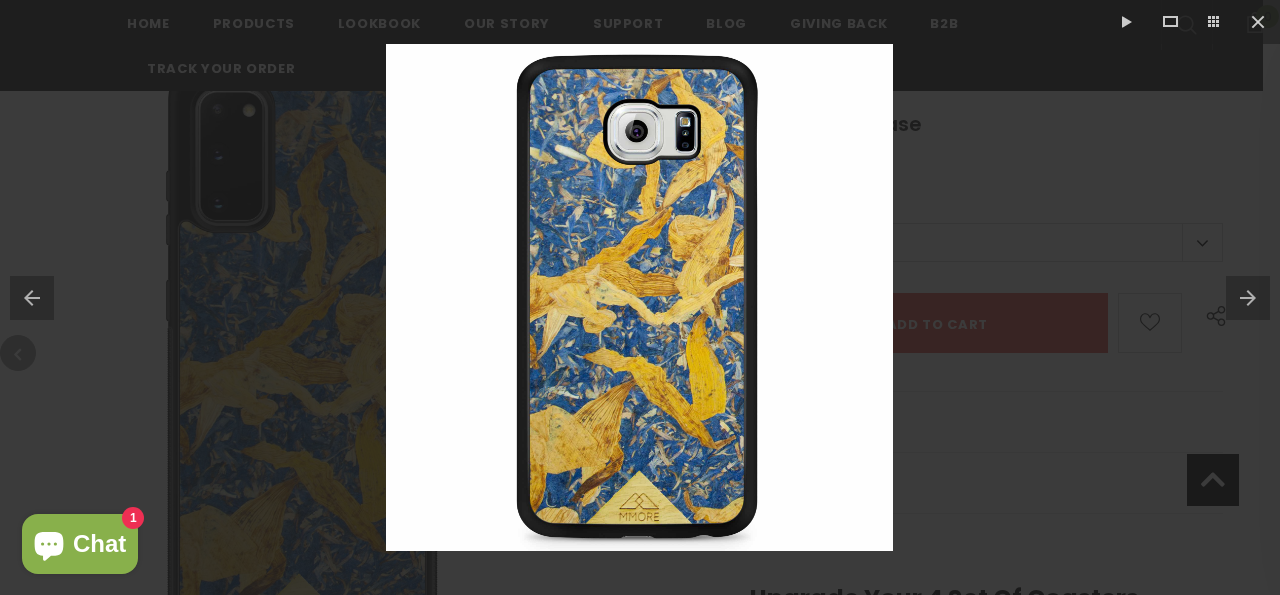 click at bounding box center [27, 298] 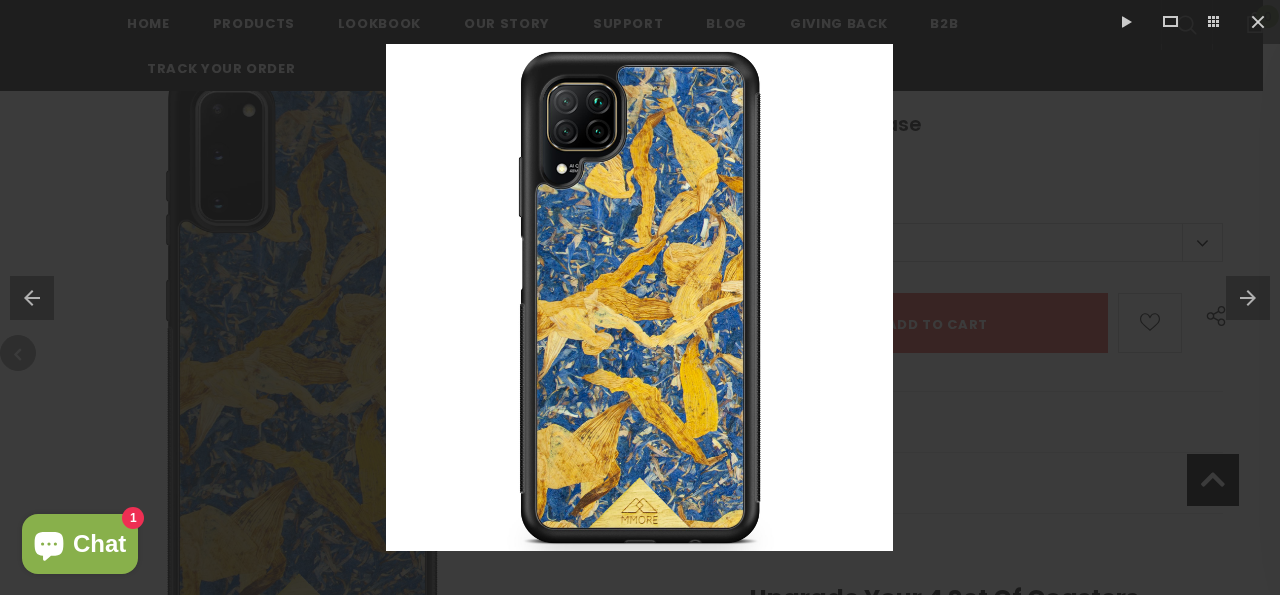 click at bounding box center (27, 298) 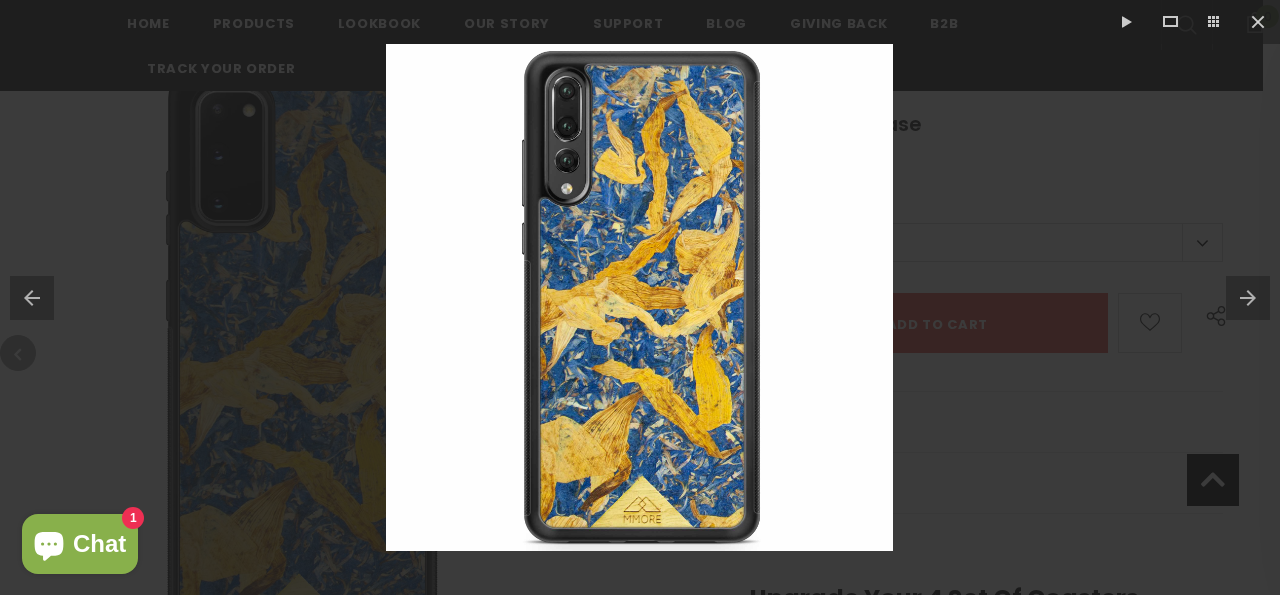 click at bounding box center [27, 298] 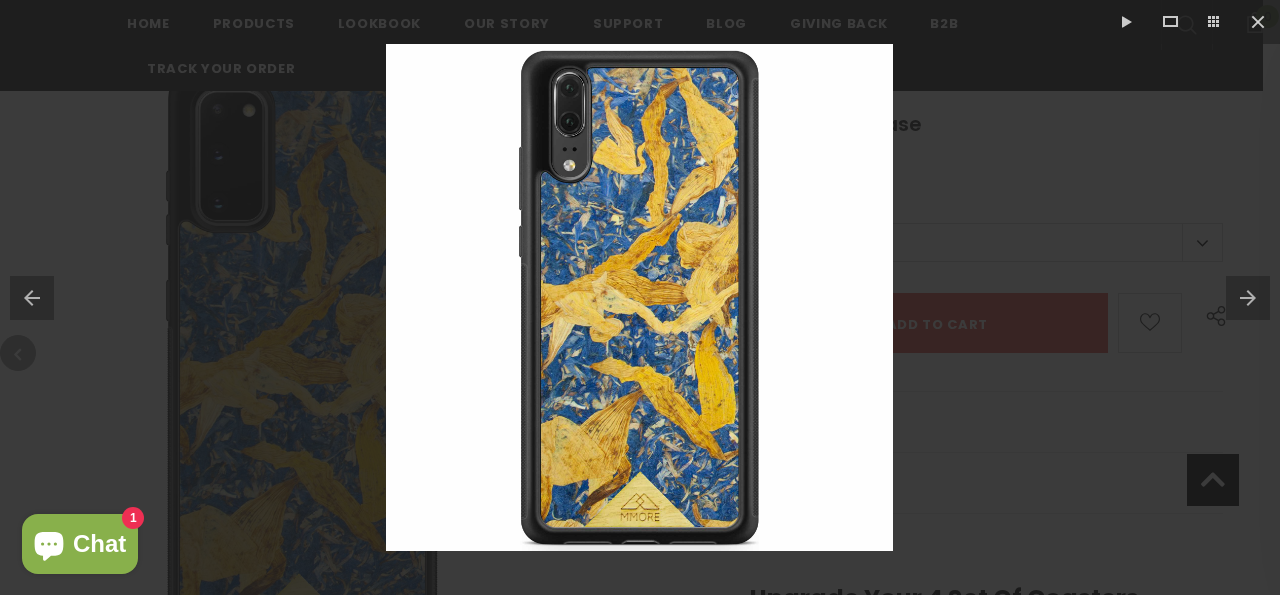 click at bounding box center (27, 298) 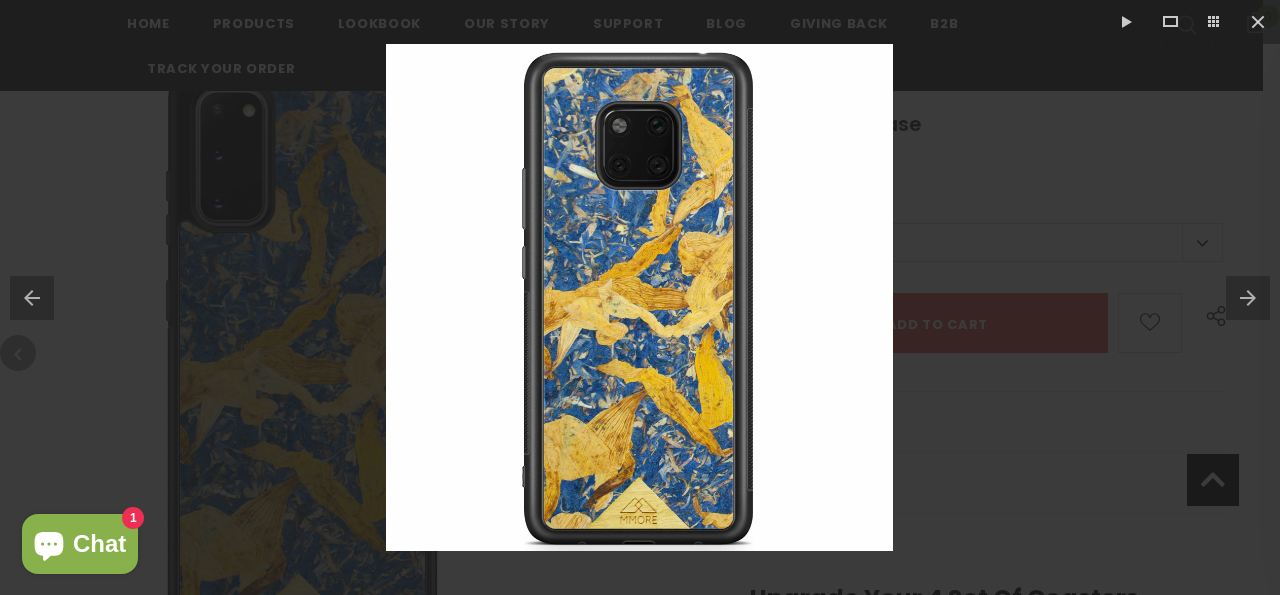 click at bounding box center (27, 298) 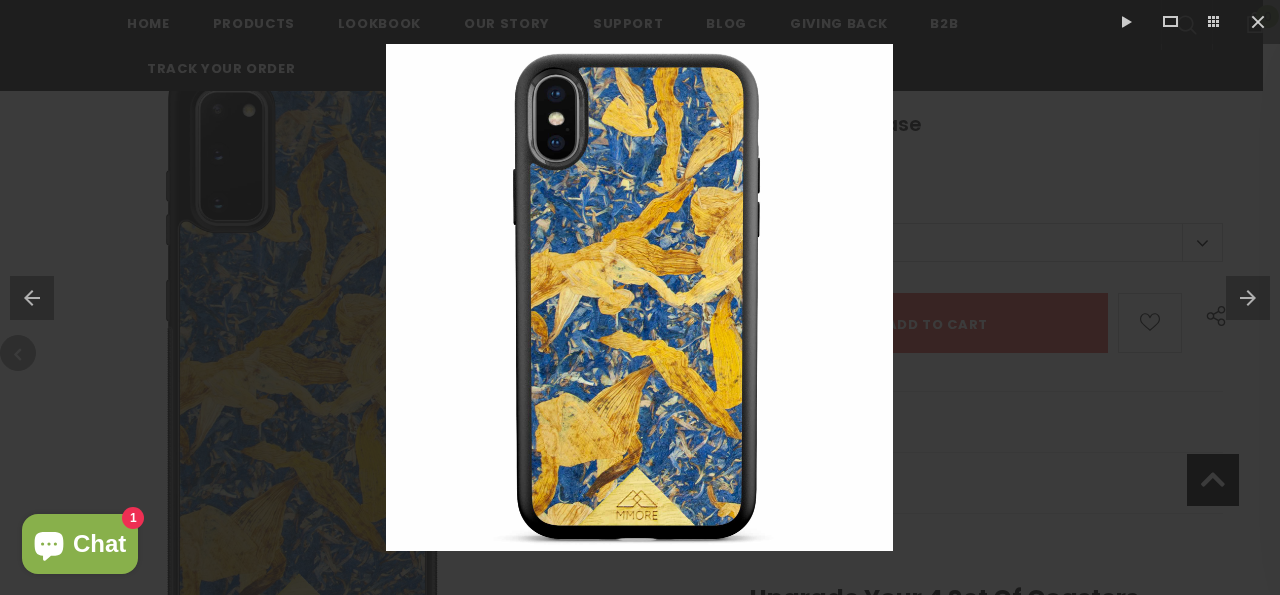 click at bounding box center [27, 298] 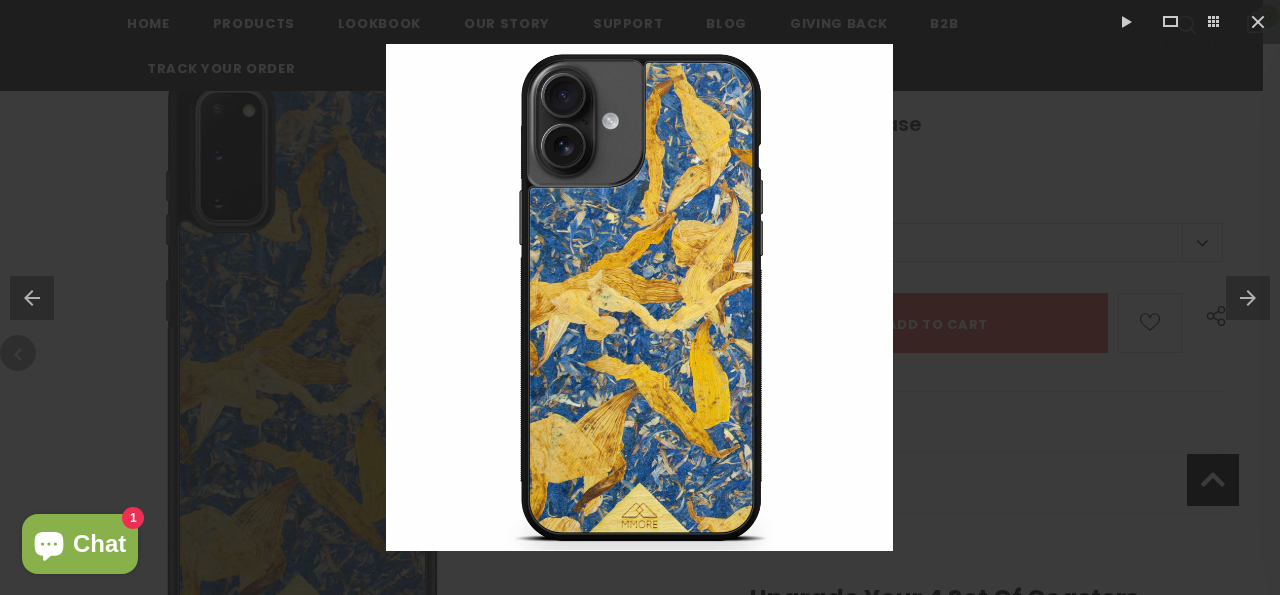 click at bounding box center (27, 298) 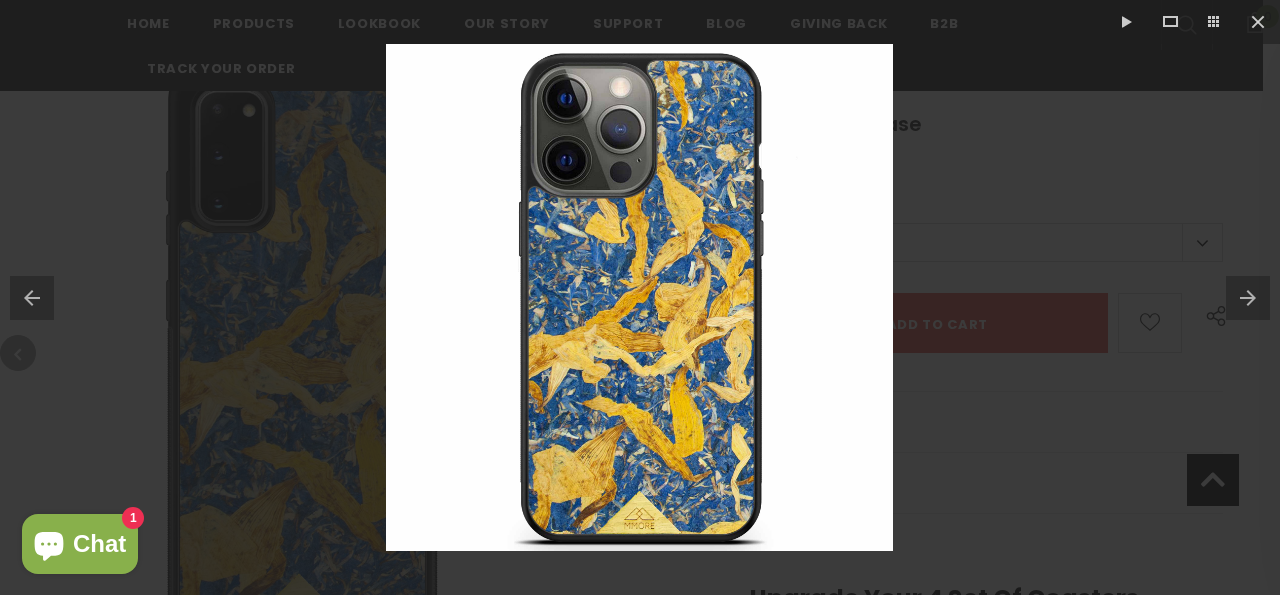click at bounding box center [27, 298] 